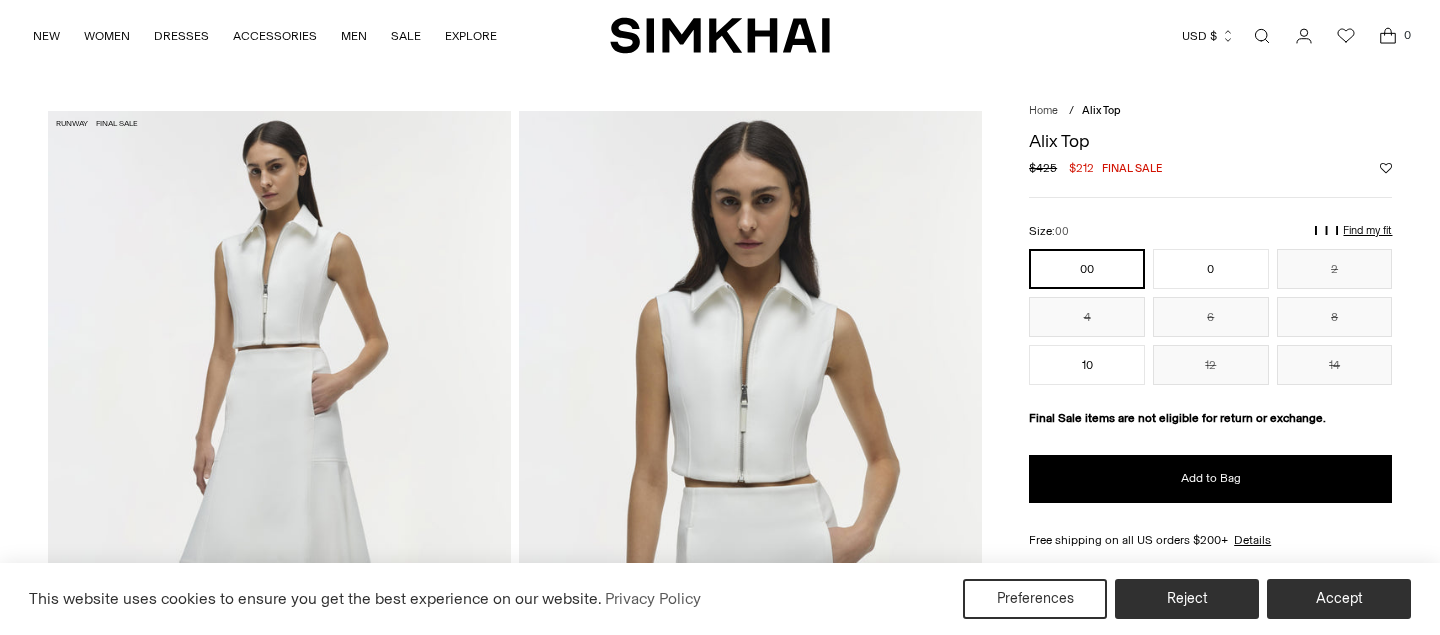 scroll, scrollTop: 0, scrollLeft: 0, axis: both 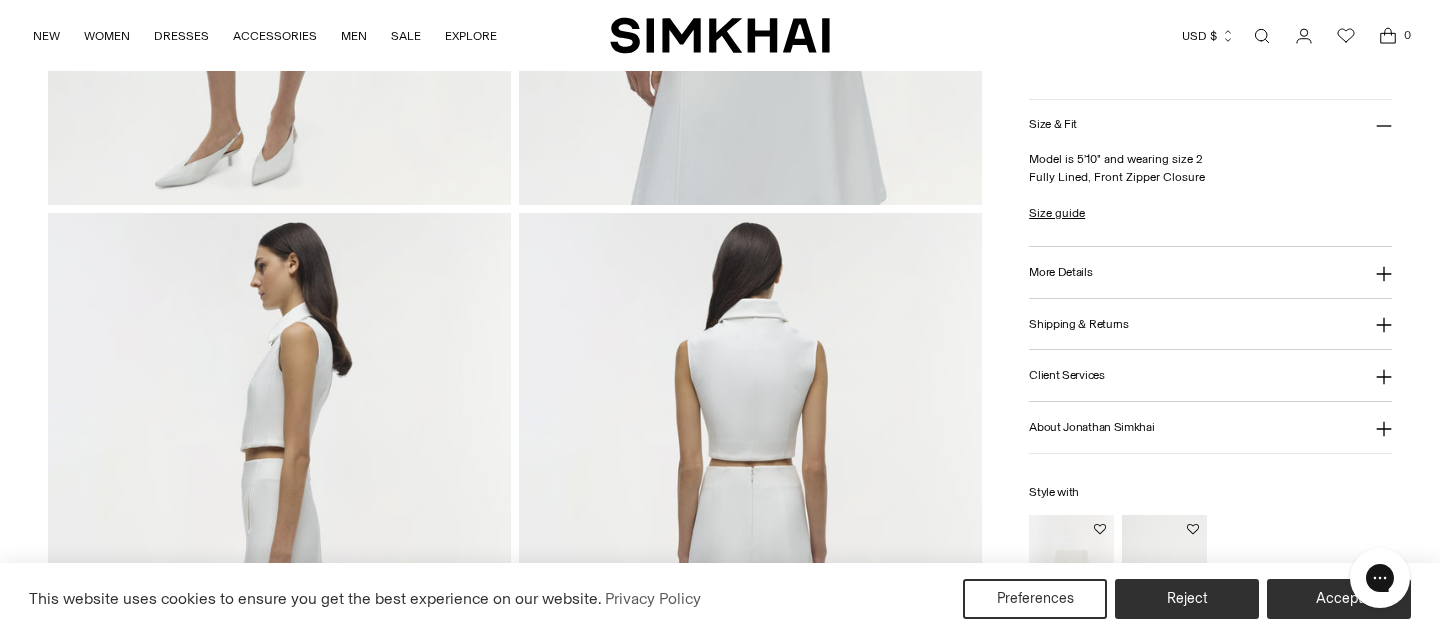 click on "More Details" at bounding box center [1060, 272] 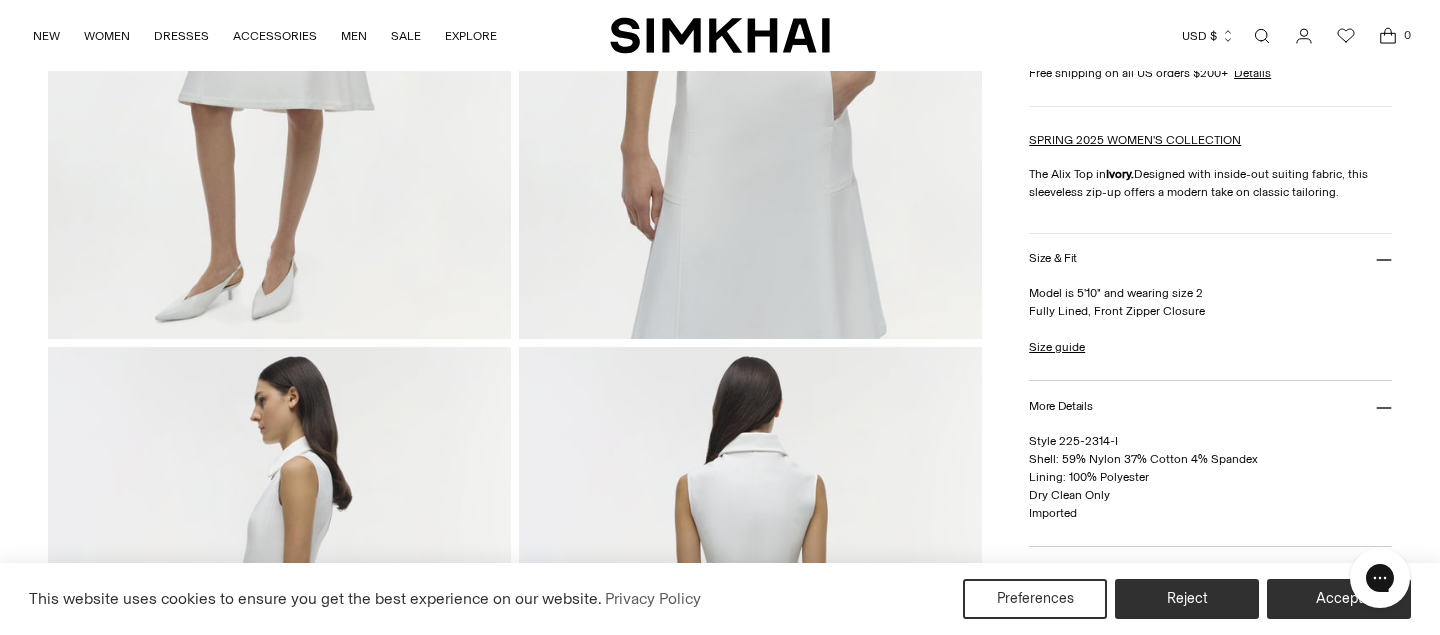 scroll, scrollTop: 466, scrollLeft: 0, axis: vertical 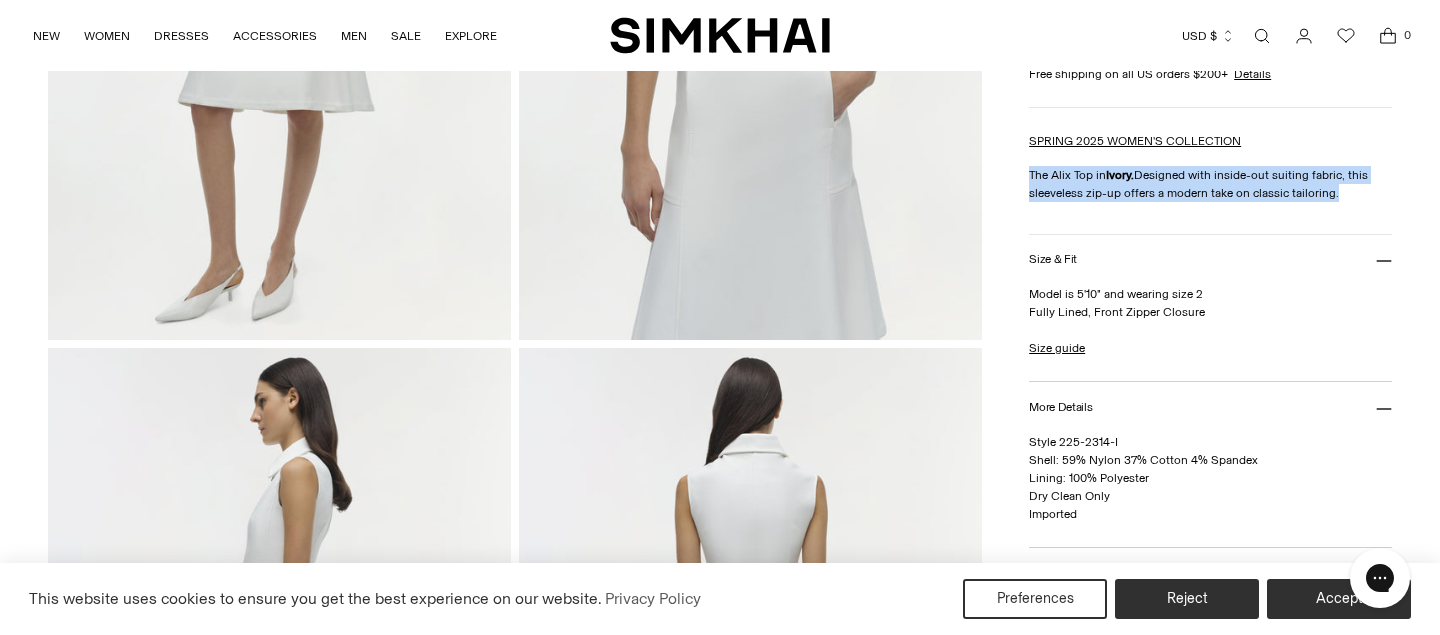drag, startPoint x: 1030, startPoint y: 177, endPoint x: 1358, endPoint y: 197, distance: 328.6092 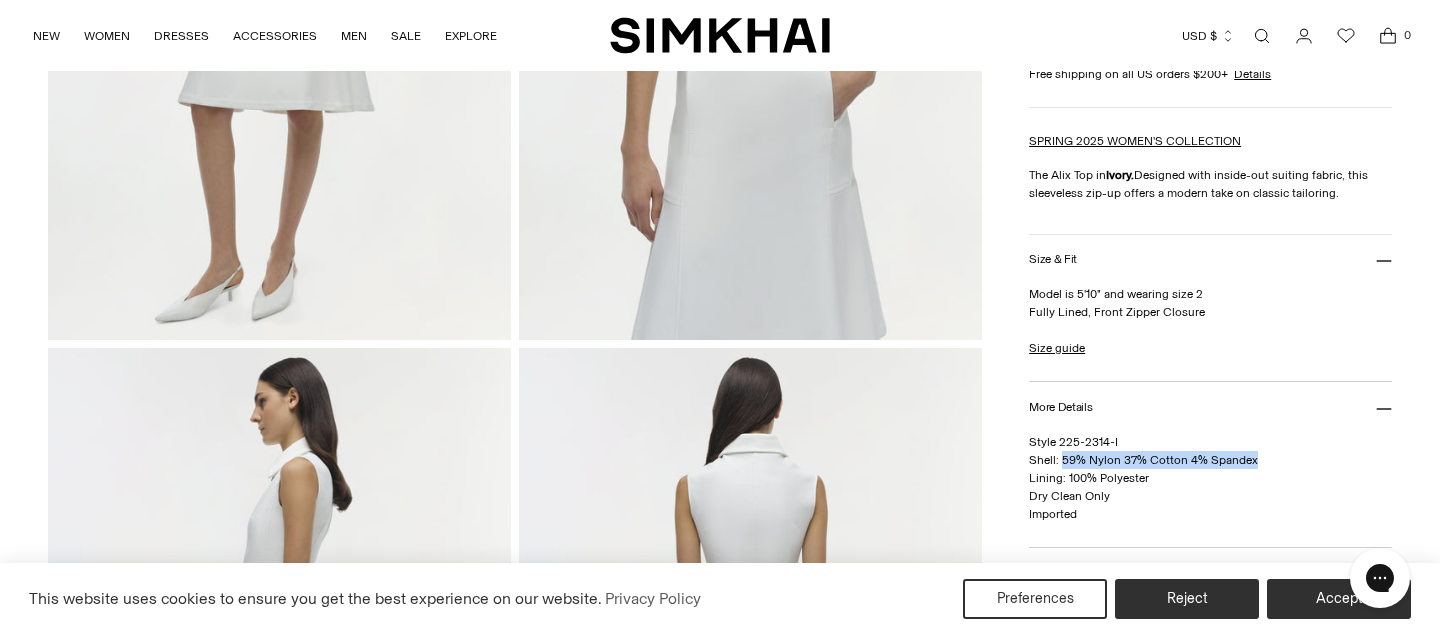 drag, startPoint x: 1270, startPoint y: 462, endPoint x: 1061, endPoint y: 460, distance: 209.00957 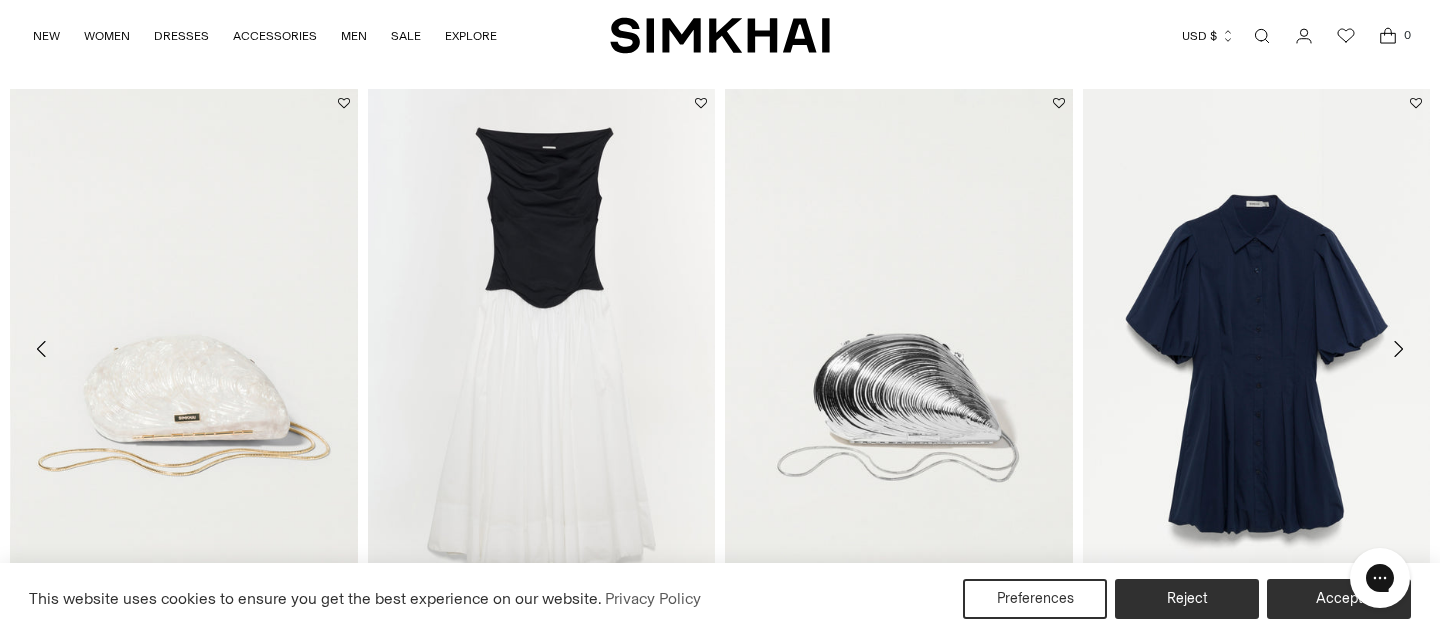 scroll, scrollTop: 2950, scrollLeft: 0, axis: vertical 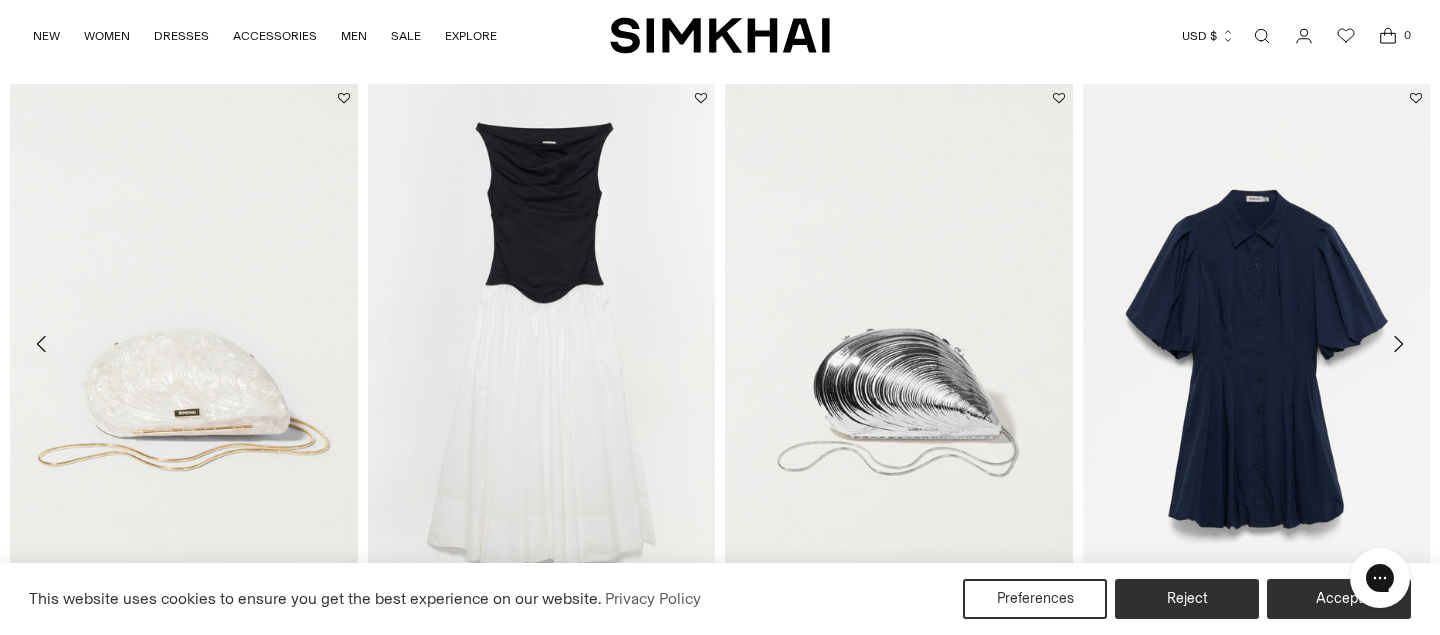 click at bounding box center [0, 0] 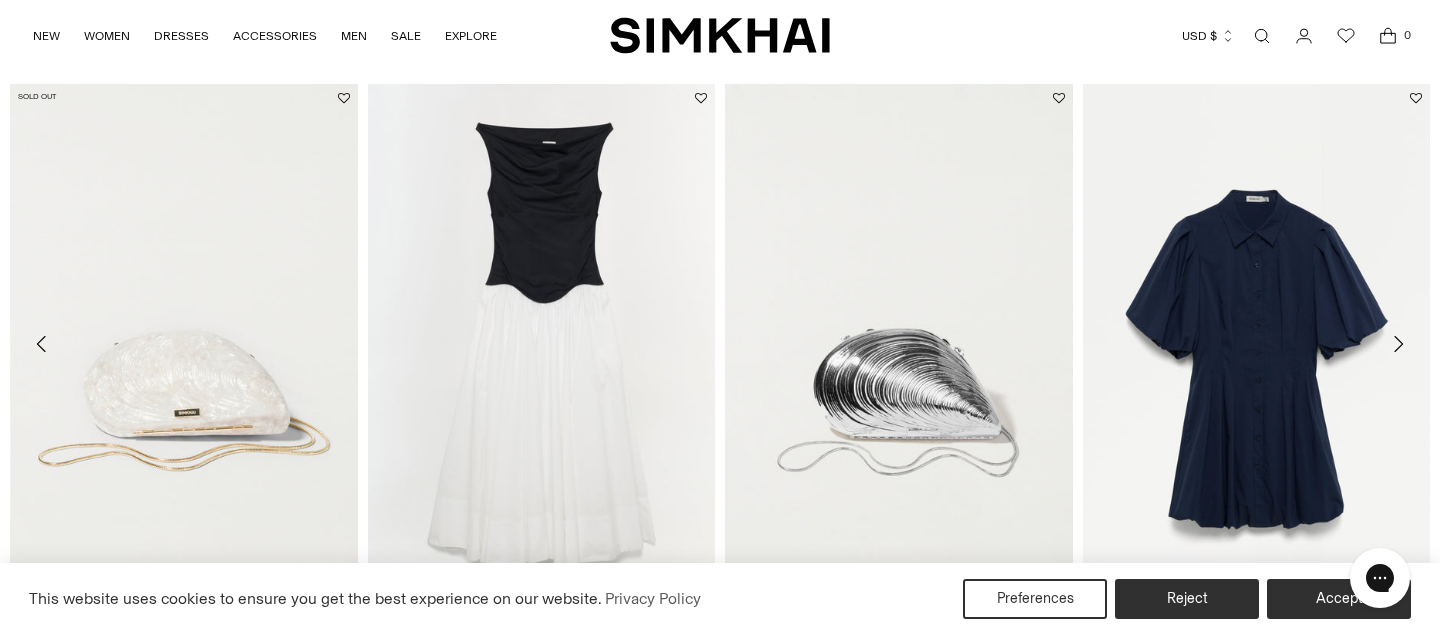 click at bounding box center (0, 0) 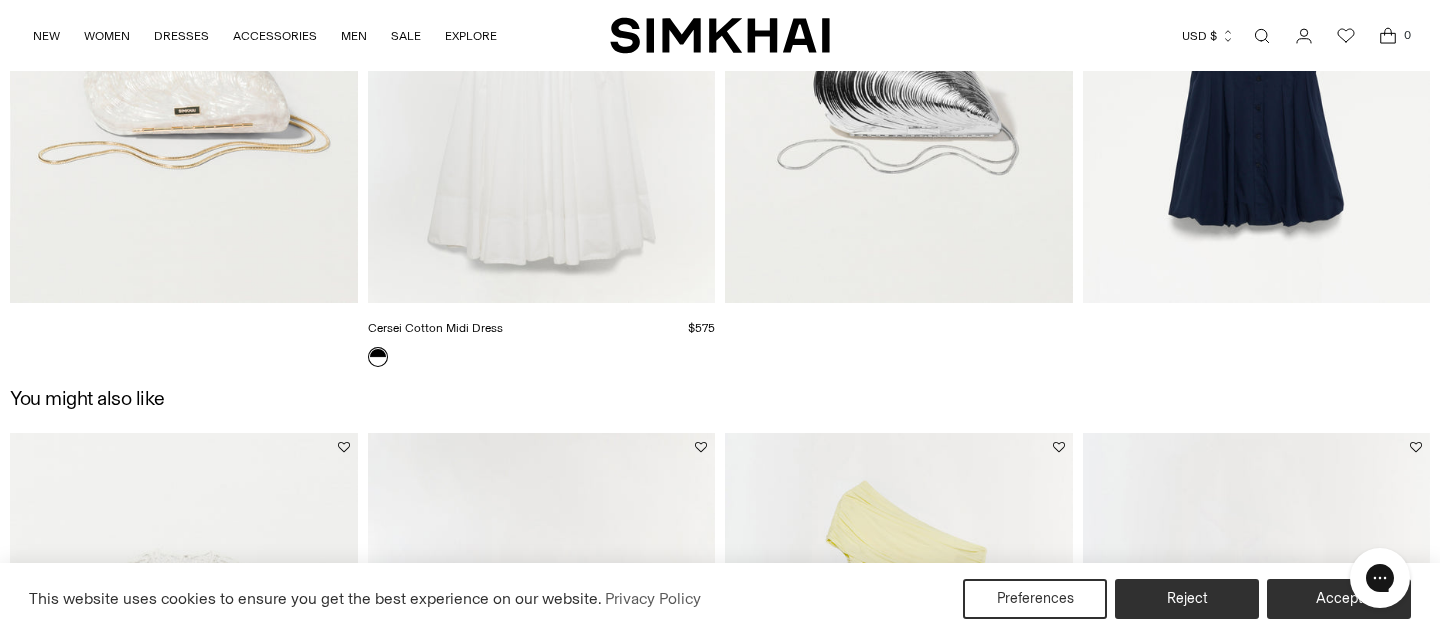 scroll, scrollTop: 2838, scrollLeft: 0, axis: vertical 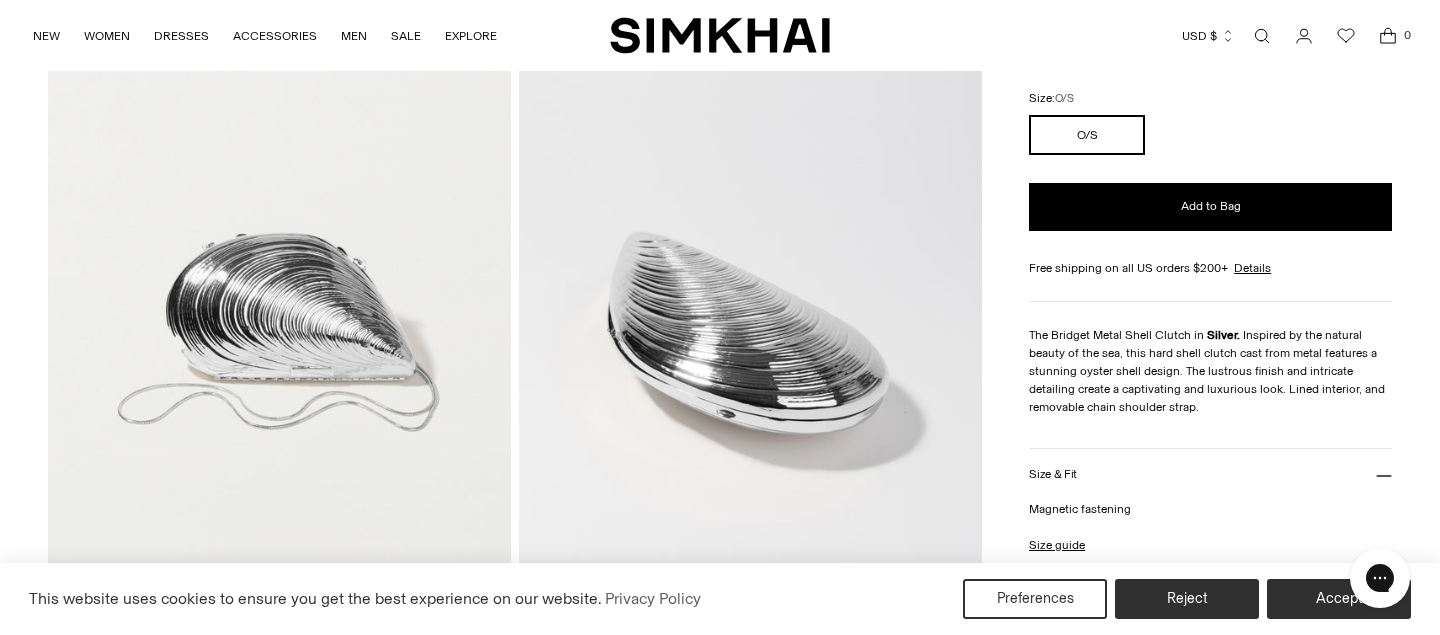 click at bounding box center [279, 254] 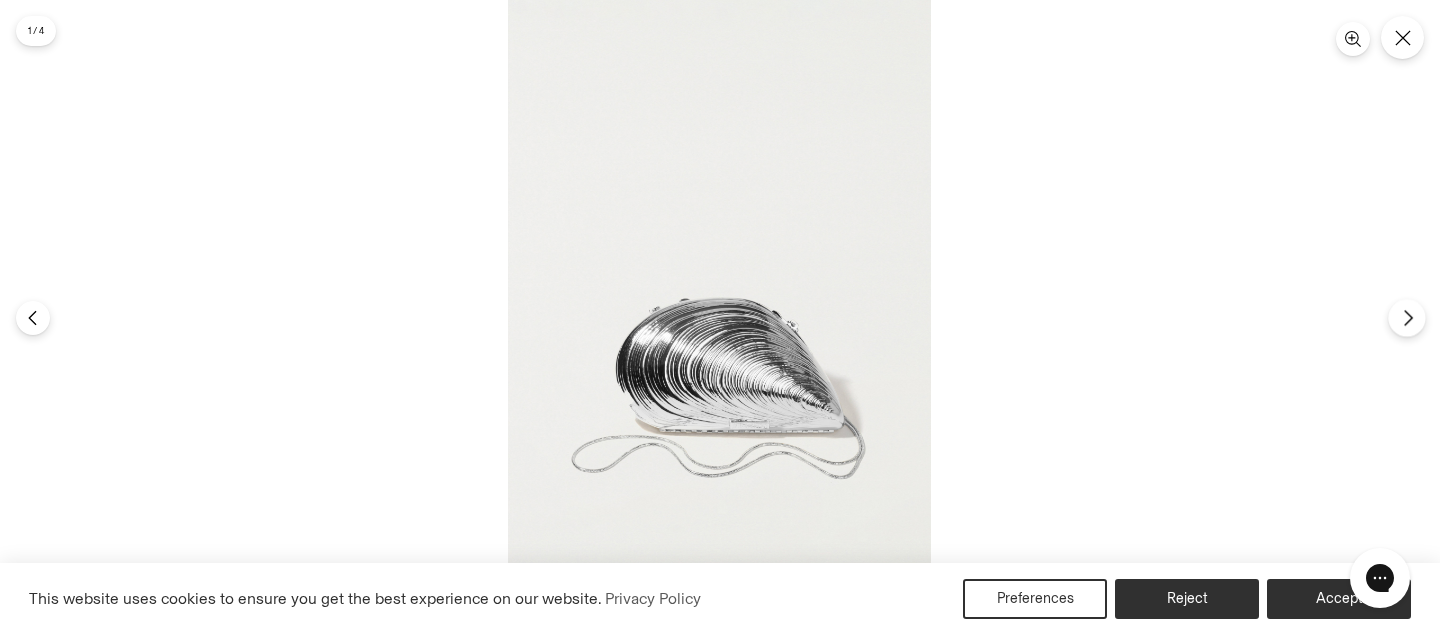 click 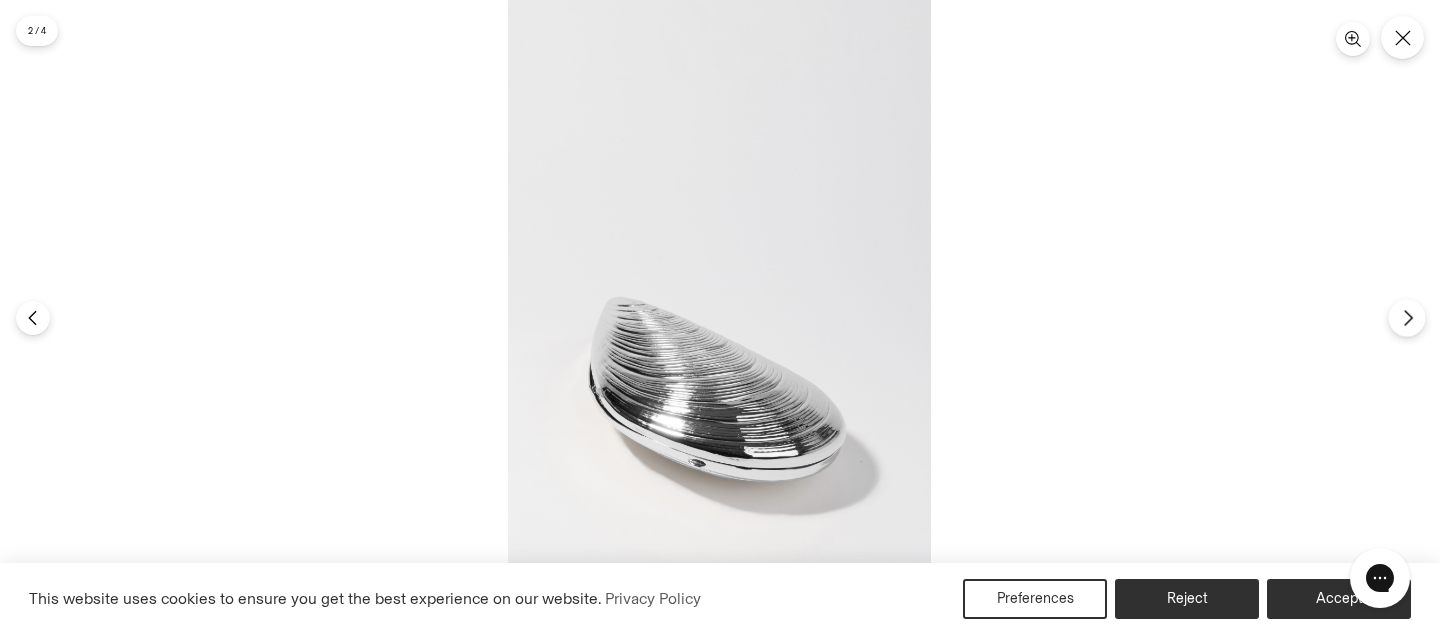 drag, startPoint x: 751, startPoint y: 337, endPoint x: 1400, endPoint y: 310, distance: 649.5614 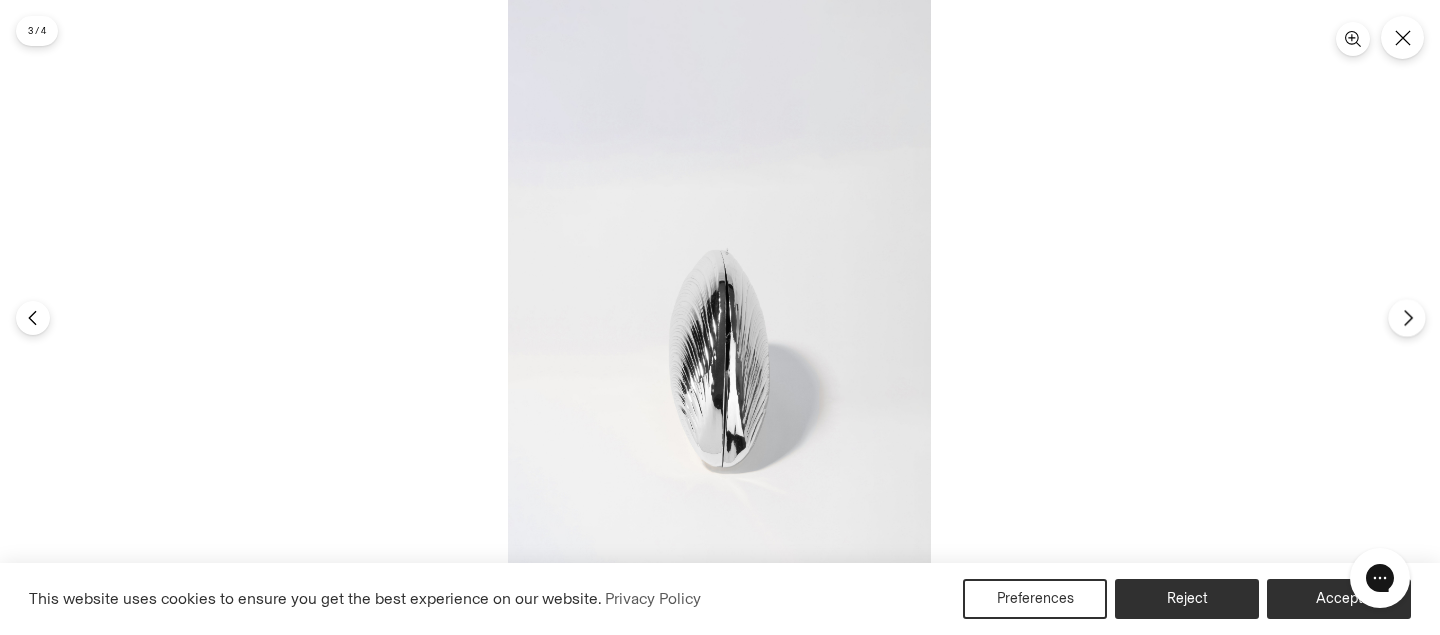click 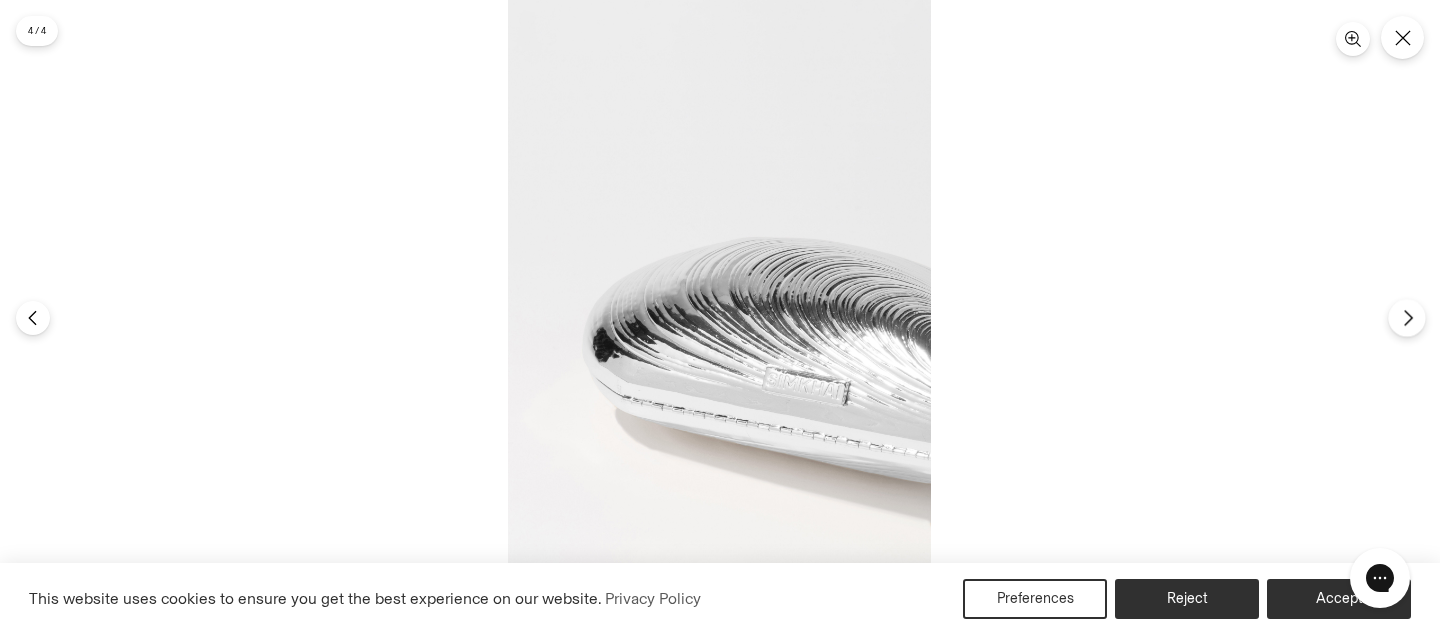 drag, startPoint x: 697, startPoint y: 384, endPoint x: 1406, endPoint y: 314, distance: 712.4472 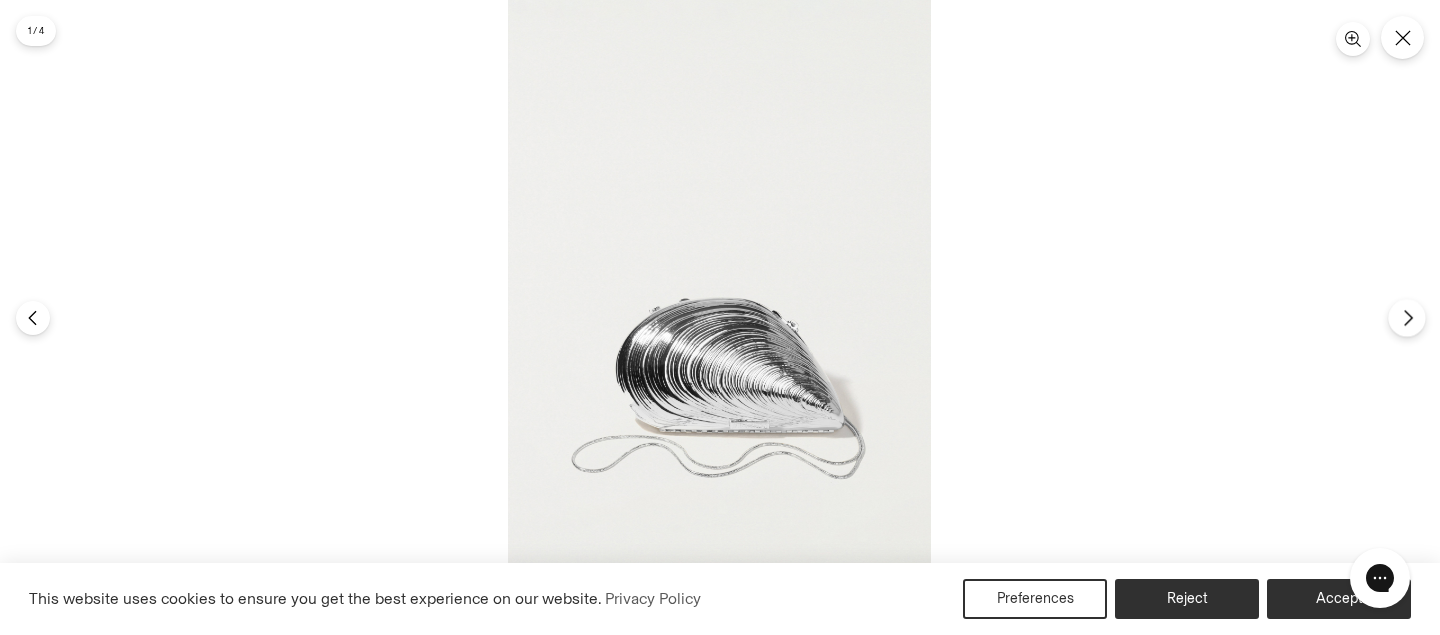 click at bounding box center [1406, 317] 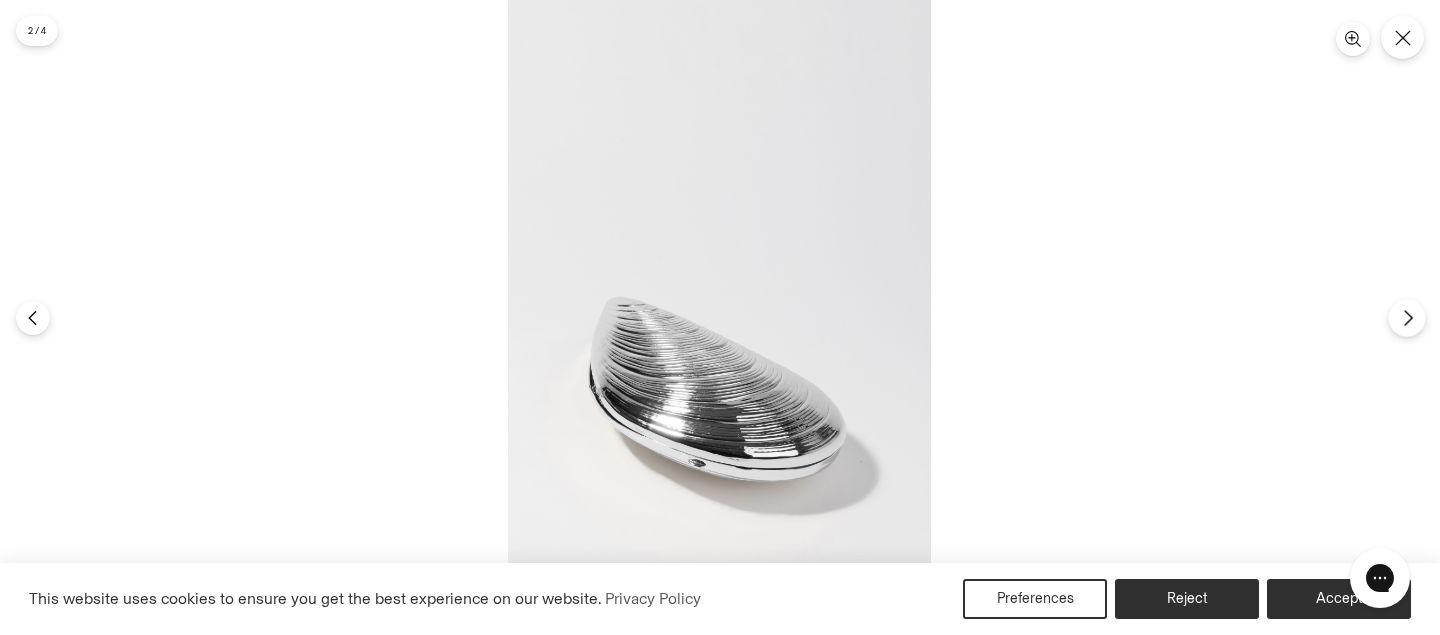 click at bounding box center [1406, 317] 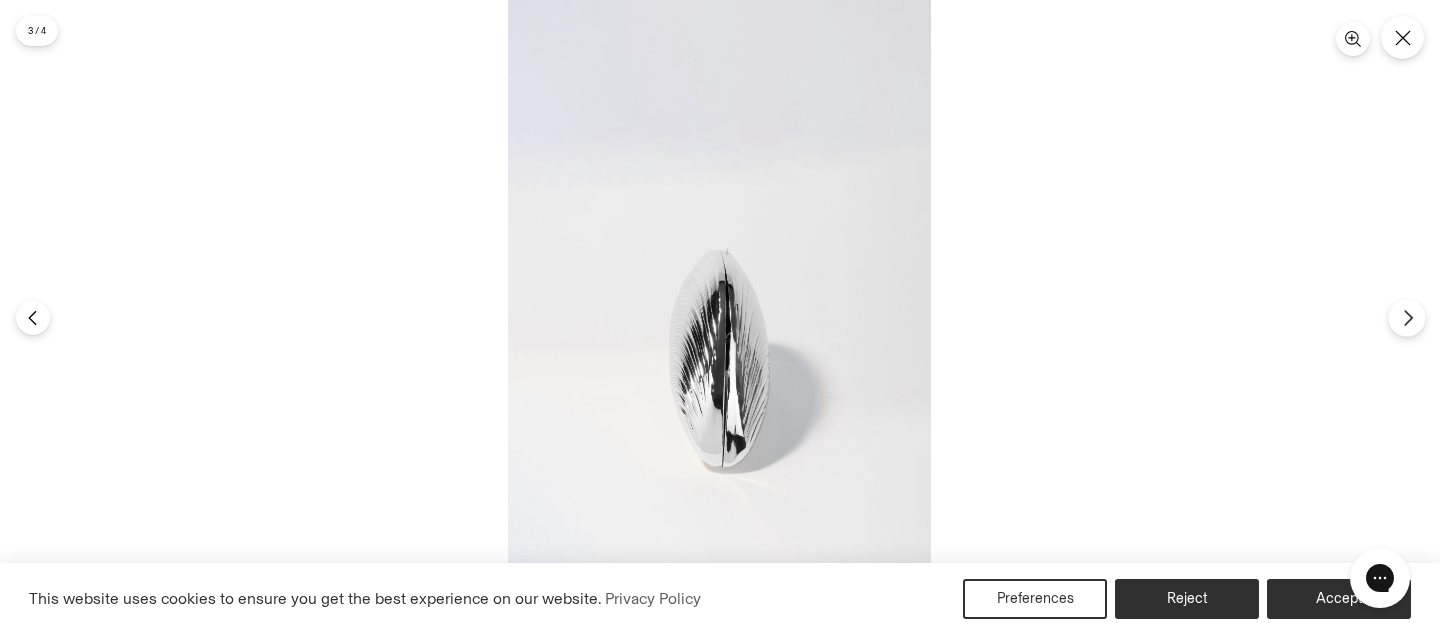 click at bounding box center [1406, 317] 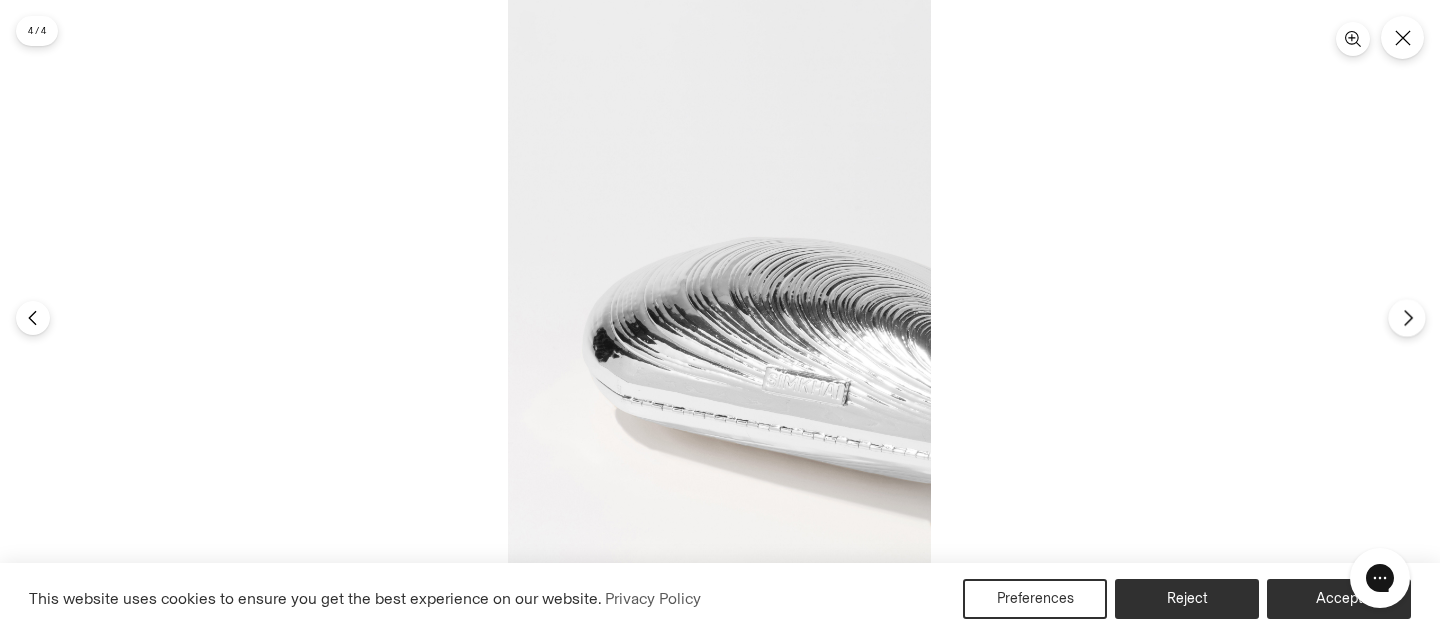 click at bounding box center (1406, 317) 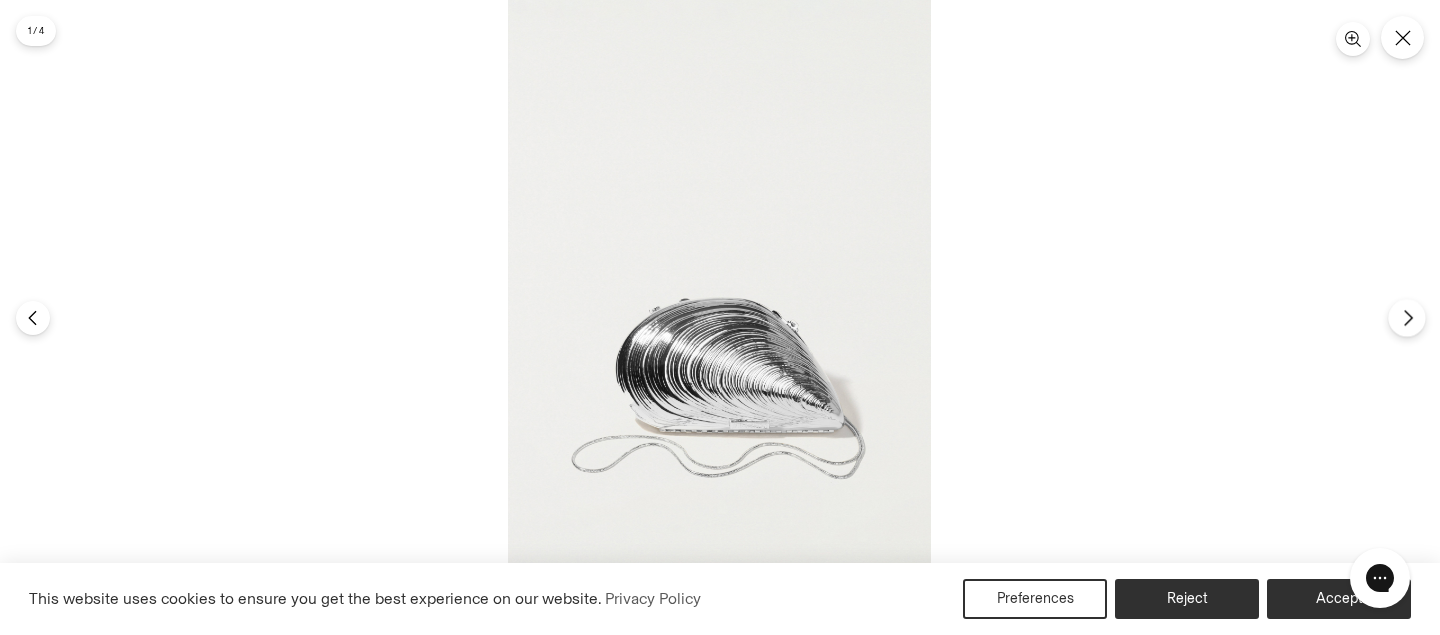 click at bounding box center (1406, 317) 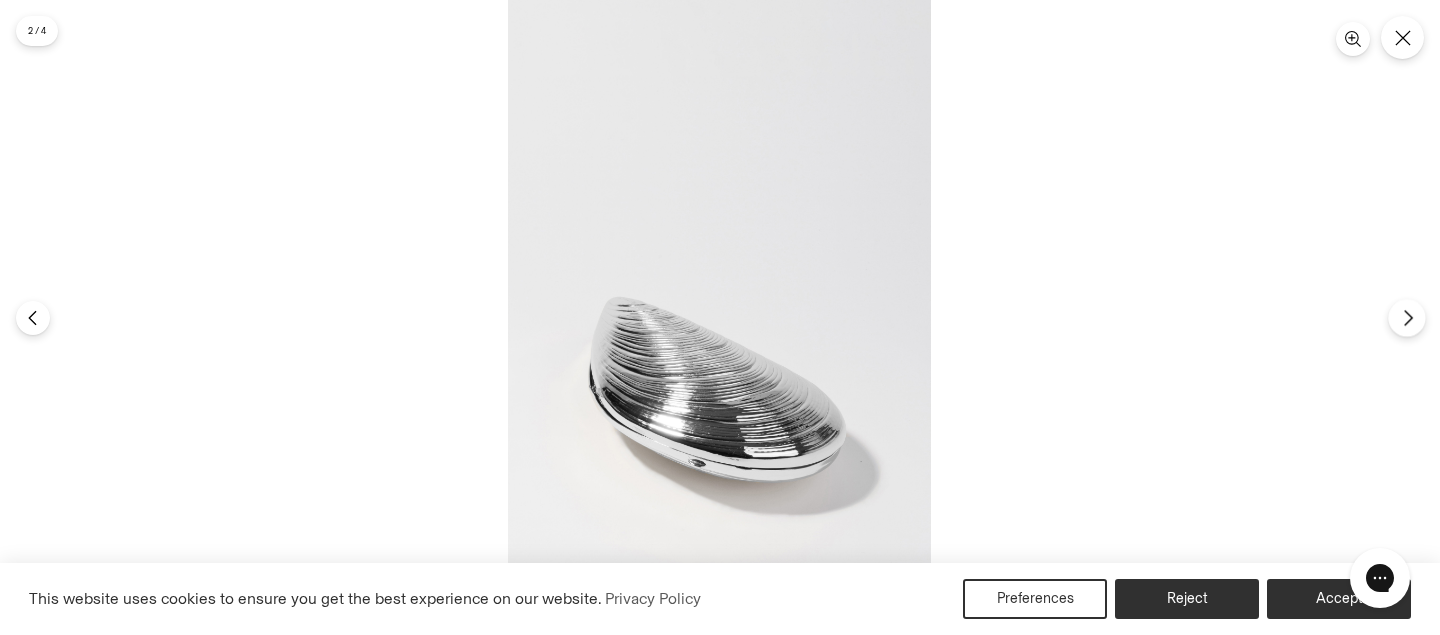 click at bounding box center (1406, 317) 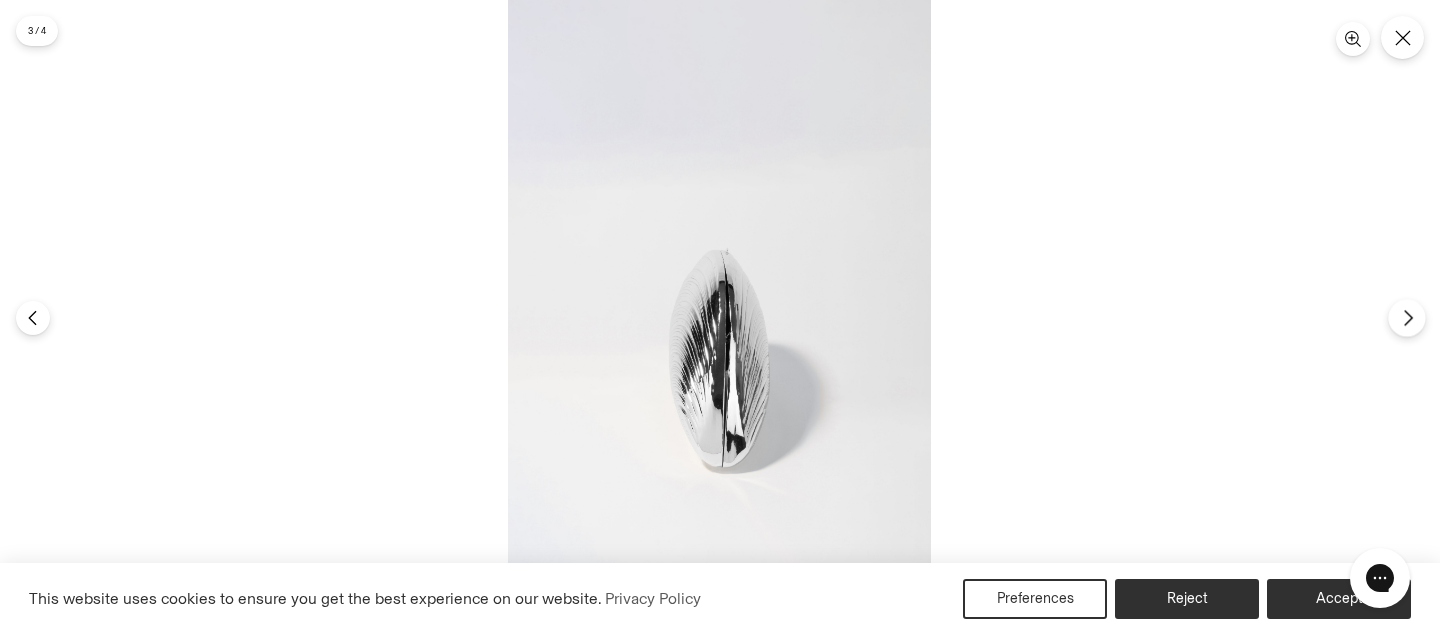 click at bounding box center [1406, 317] 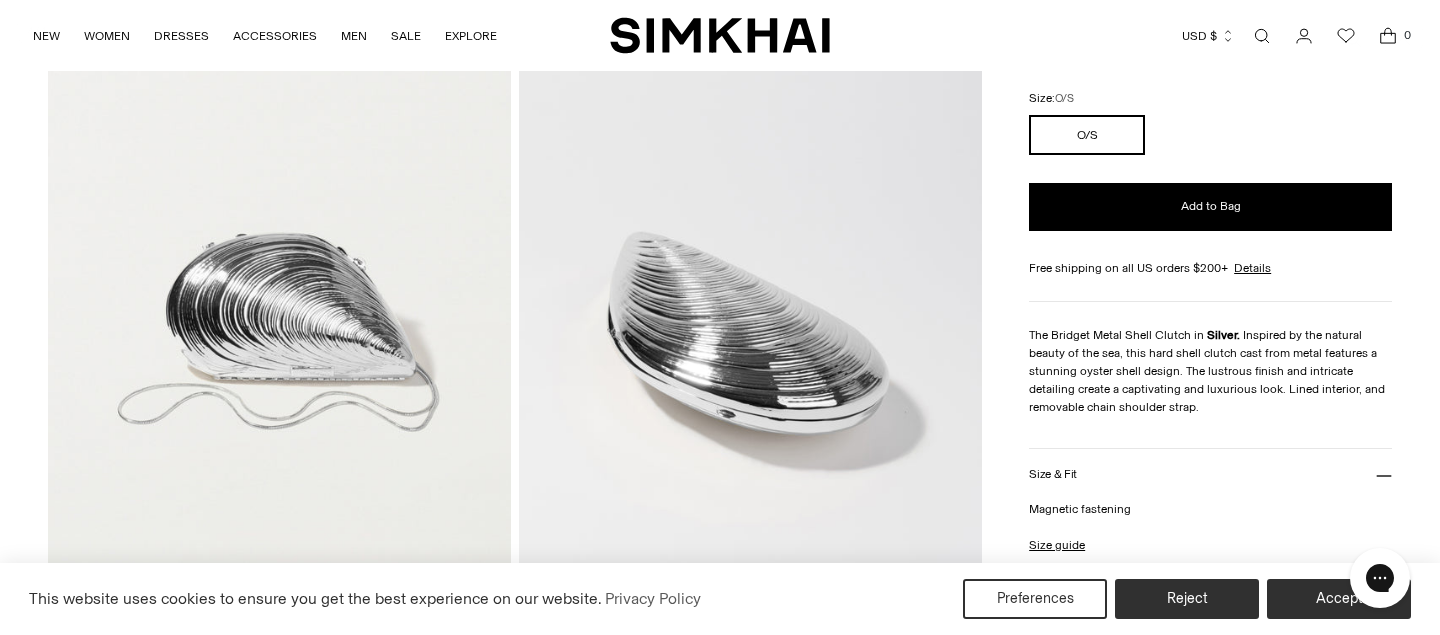 scroll, scrollTop: 171, scrollLeft: 0, axis: vertical 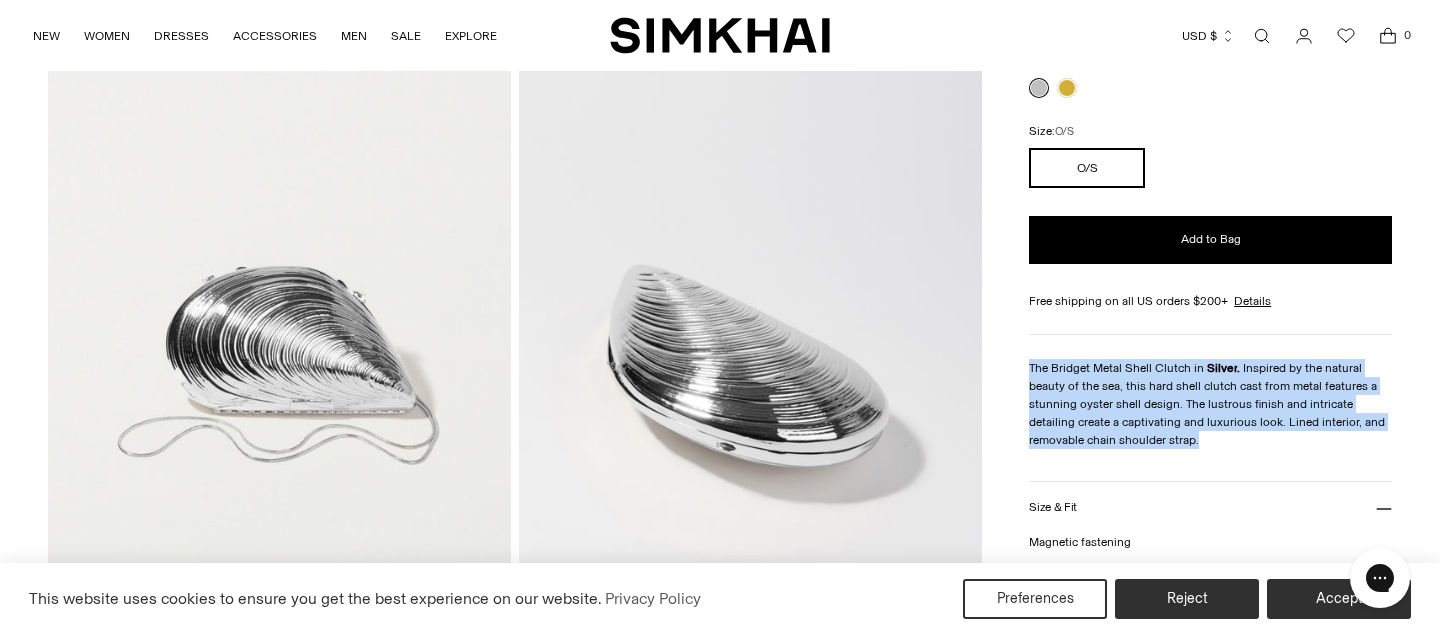 drag, startPoint x: 1164, startPoint y: 444, endPoint x: 1019, endPoint y: 366, distance: 164.64812 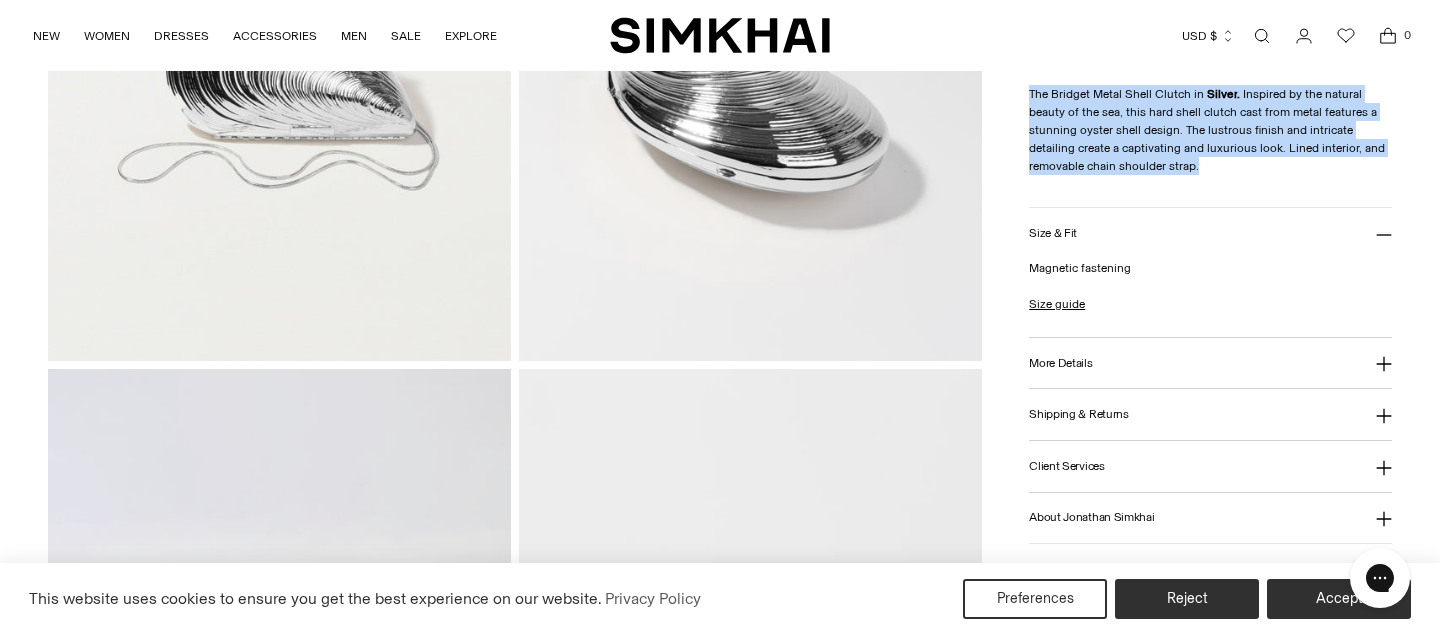 scroll, scrollTop: 446, scrollLeft: 0, axis: vertical 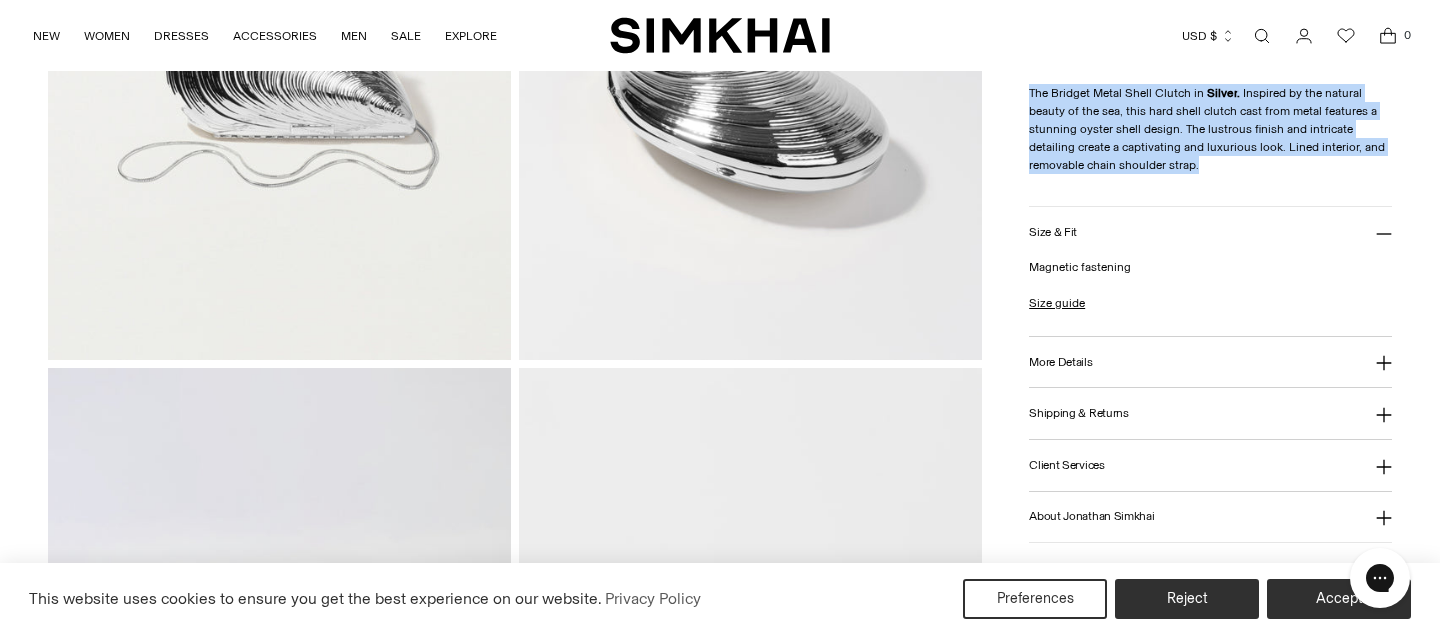 click on "Size & Fit" at bounding box center [1053, 232] 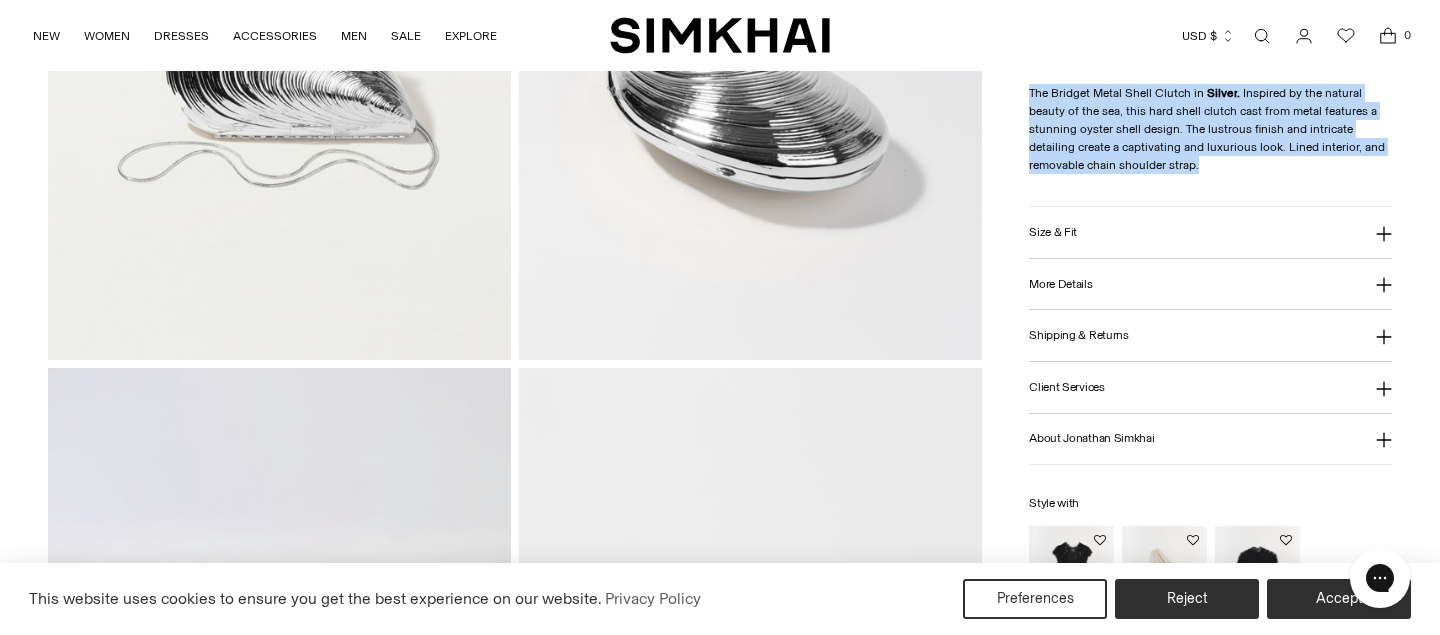 click on "Size & Fit" at bounding box center [1053, 232] 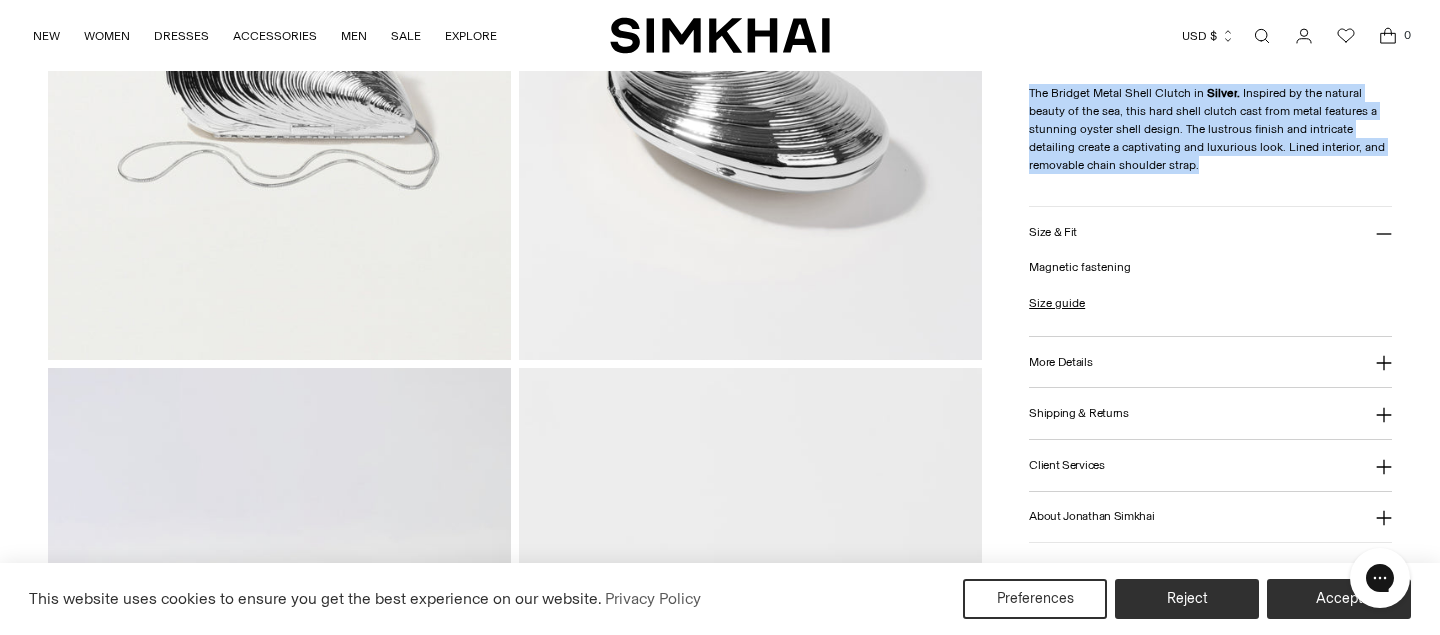 click on "More Details" at bounding box center [1060, 362] 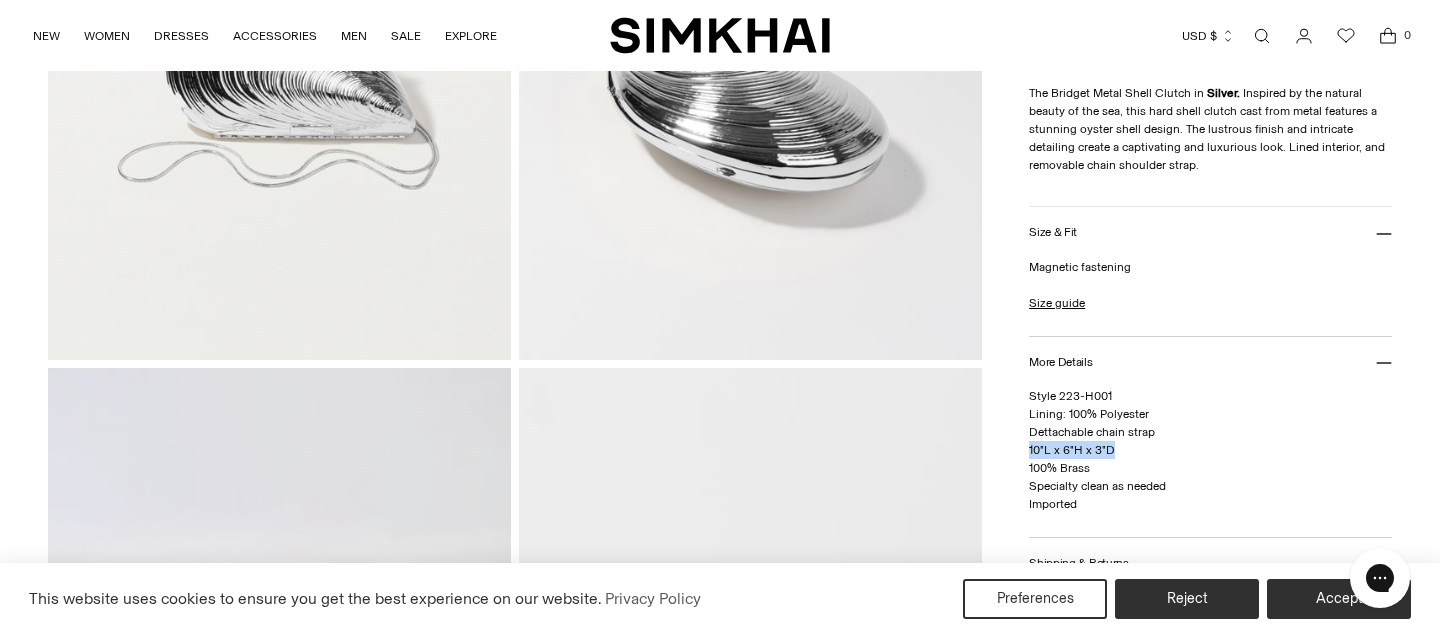 drag, startPoint x: 1112, startPoint y: 453, endPoint x: 1027, endPoint y: 451, distance: 85.02353 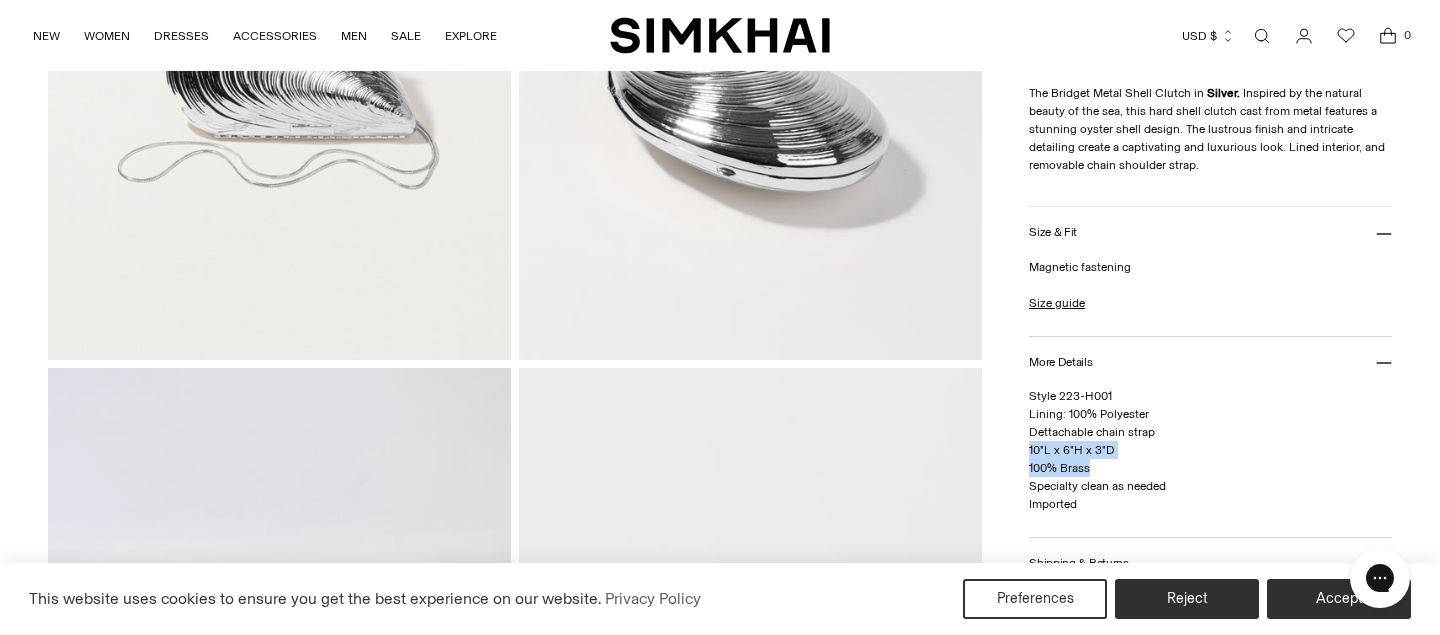 drag, startPoint x: 1107, startPoint y: 464, endPoint x: 1013, endPoint y: 451, distance: 94.89468 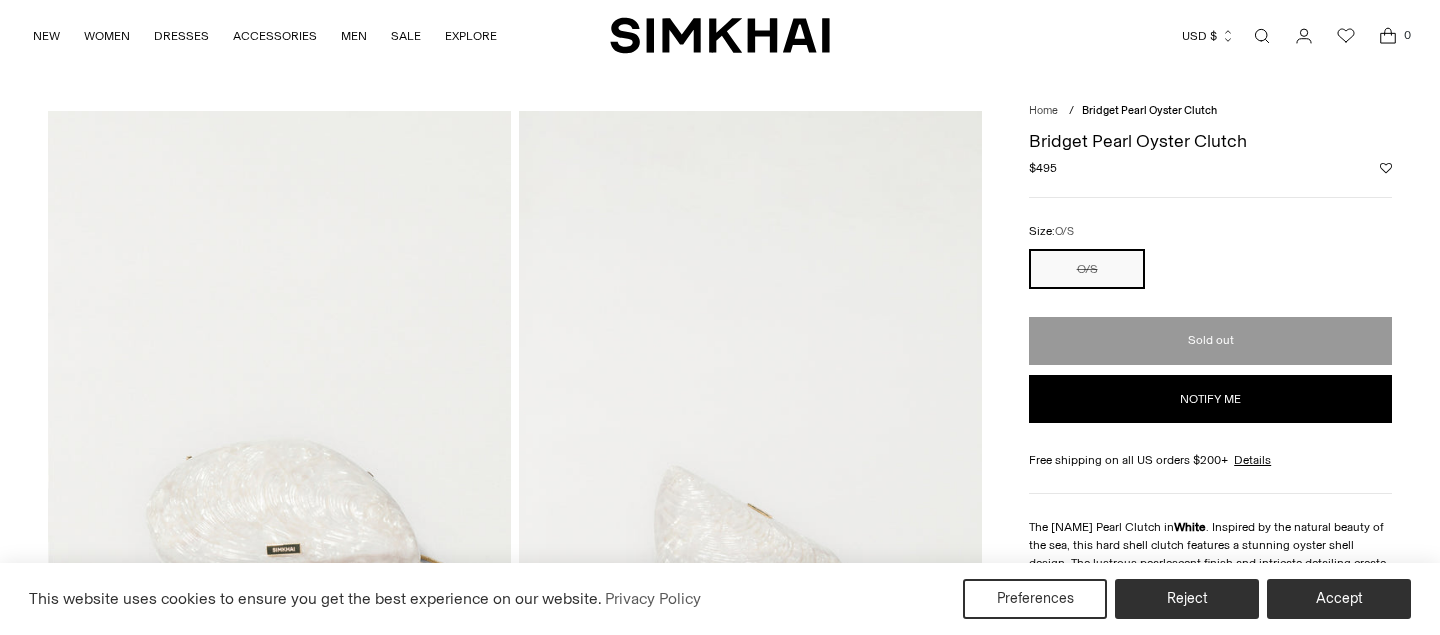 scroll, scrollTop: 0, scrollLeft: 0, axis: both 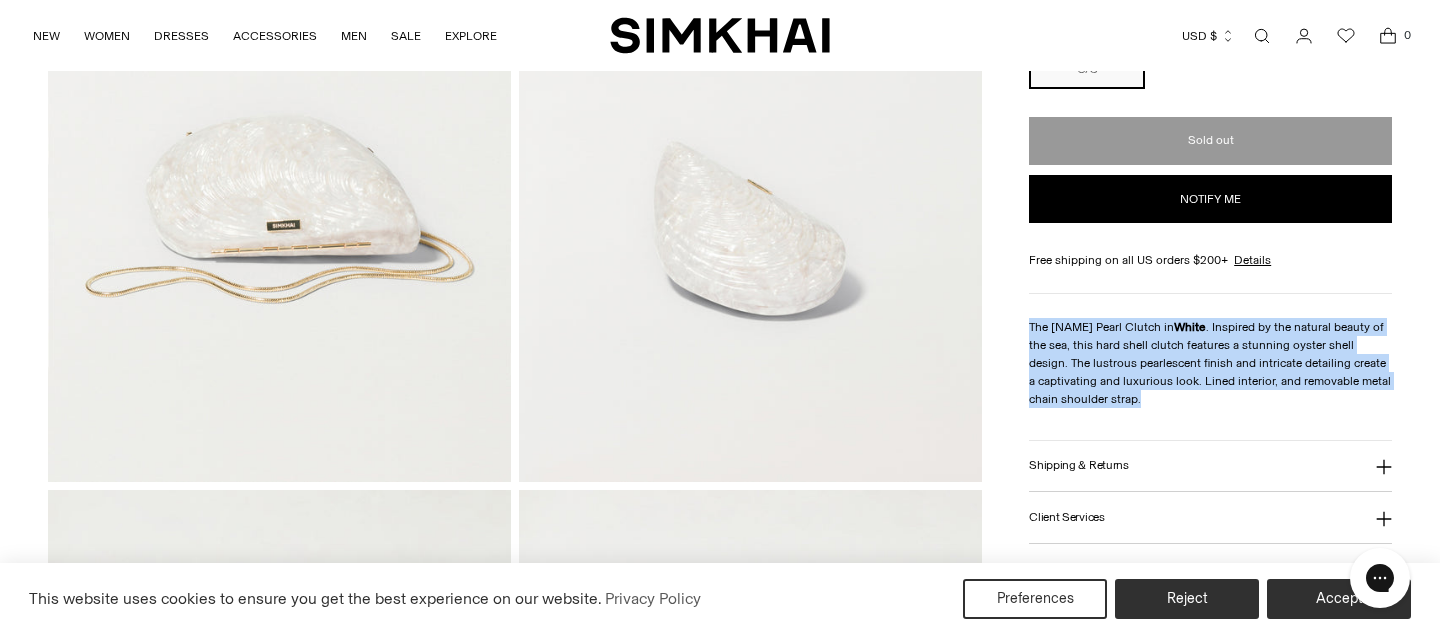 drag, startPoint x: 1153, startPoint y: 404, endPoint x: 1029, endPoint y: 321, distance: 149.21461 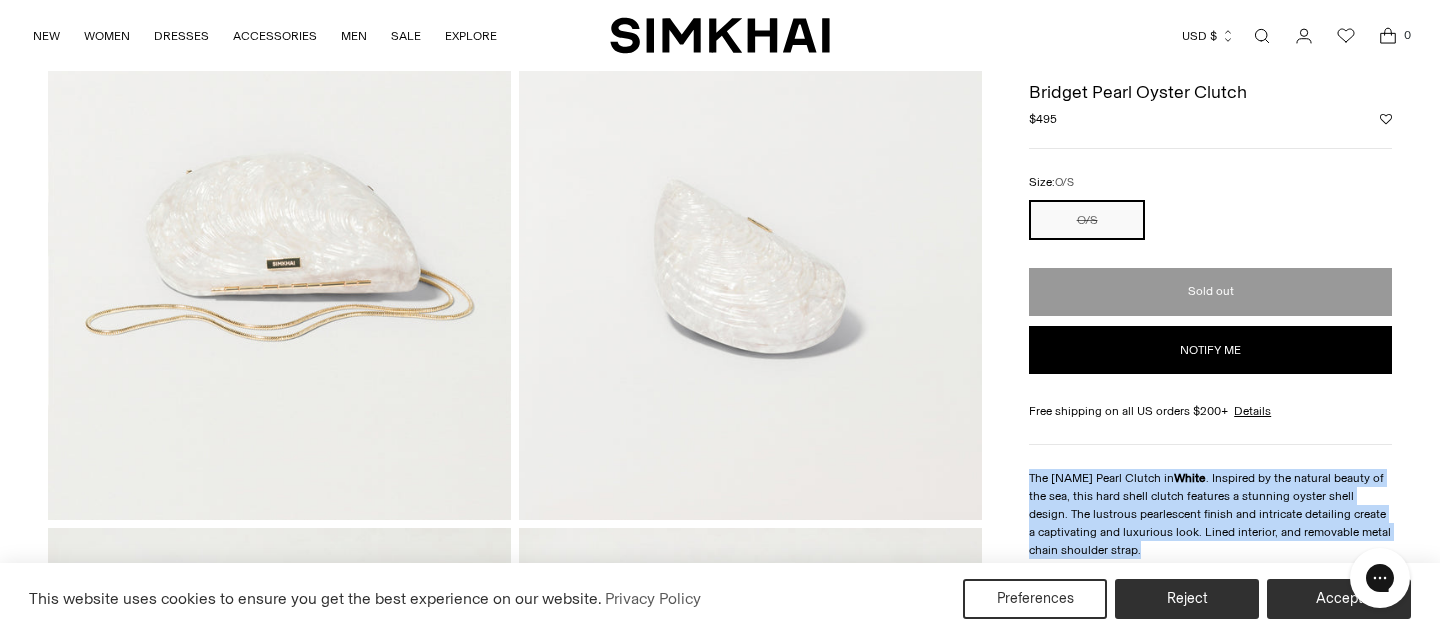 scroll, scrollTop: 169, scrollLeft: 0, axis: vertical 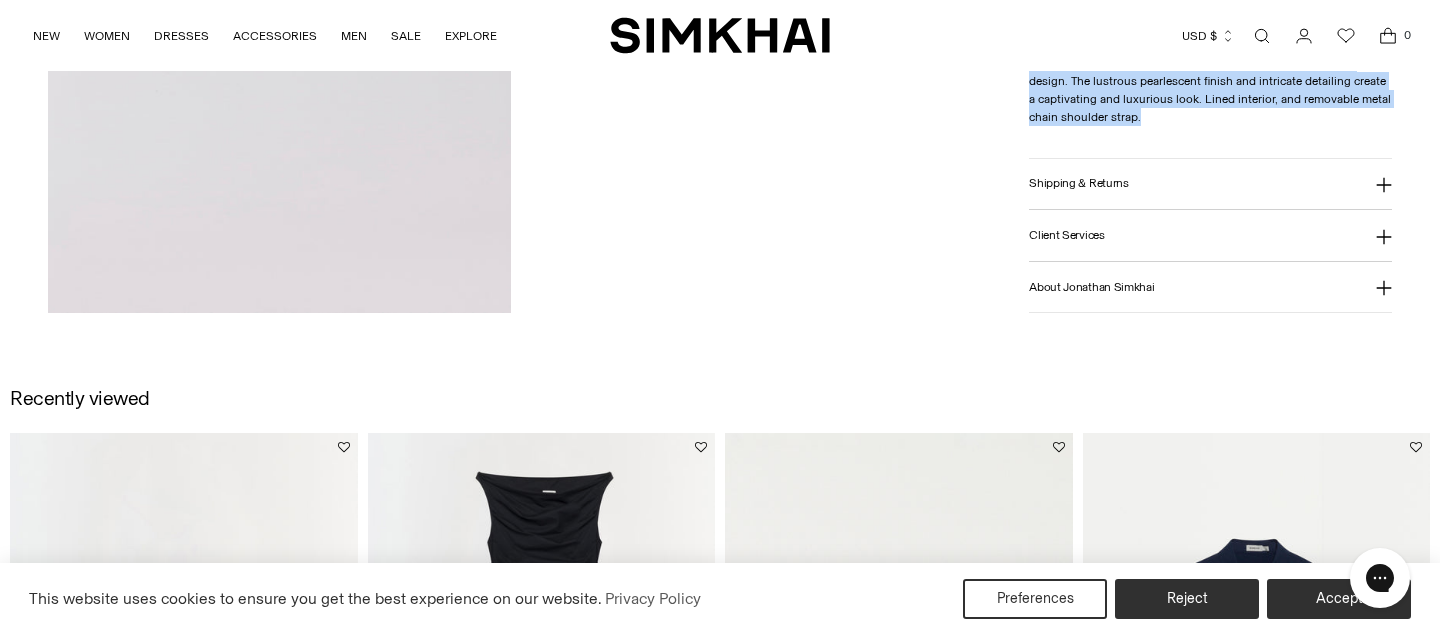 click on "About Jonathan Simkhai" at bounding box center (1091, 286) 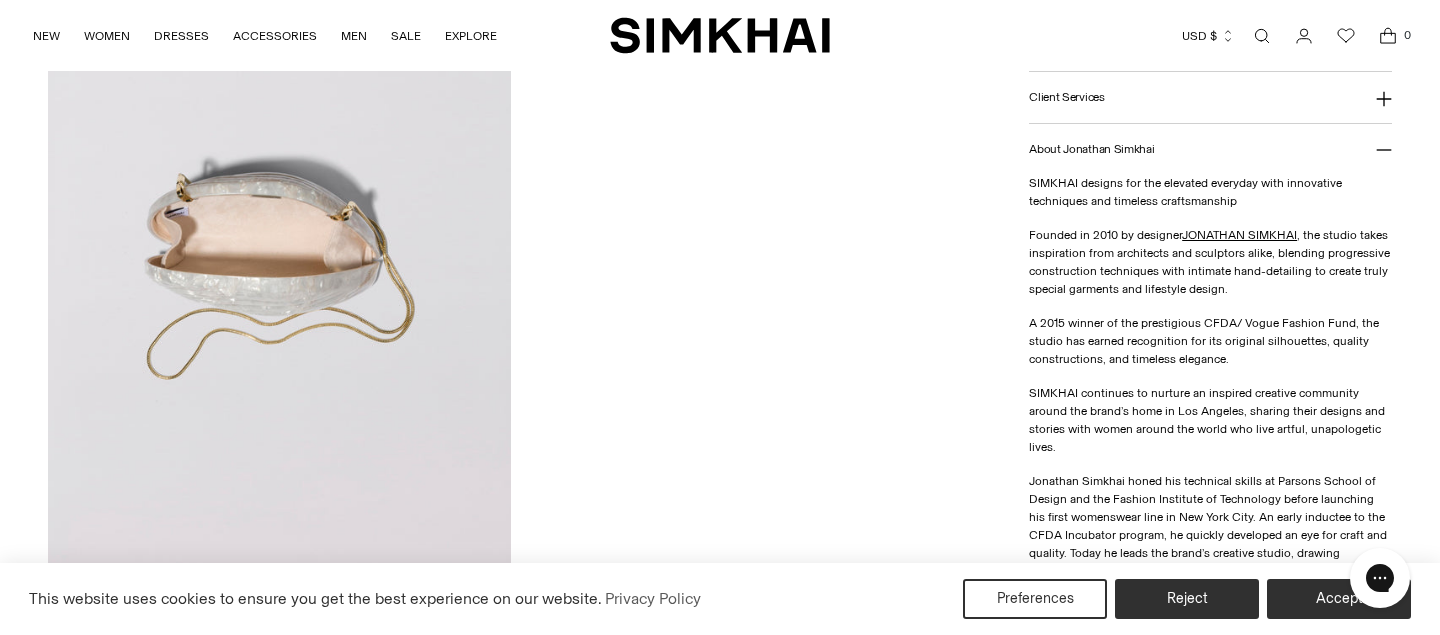 scroll, scrollTop: 1585, scrollLeft: 0, axis: vertical 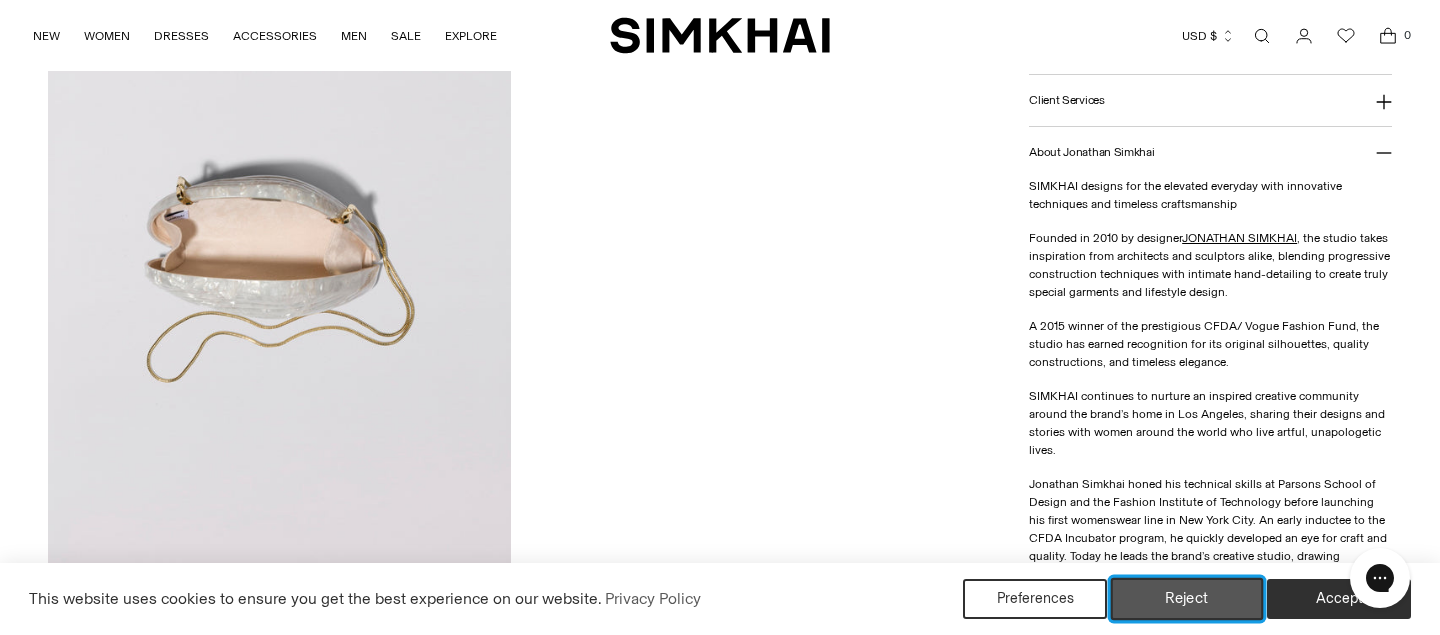 click on "Reject" at bounding box center (1187, 599) 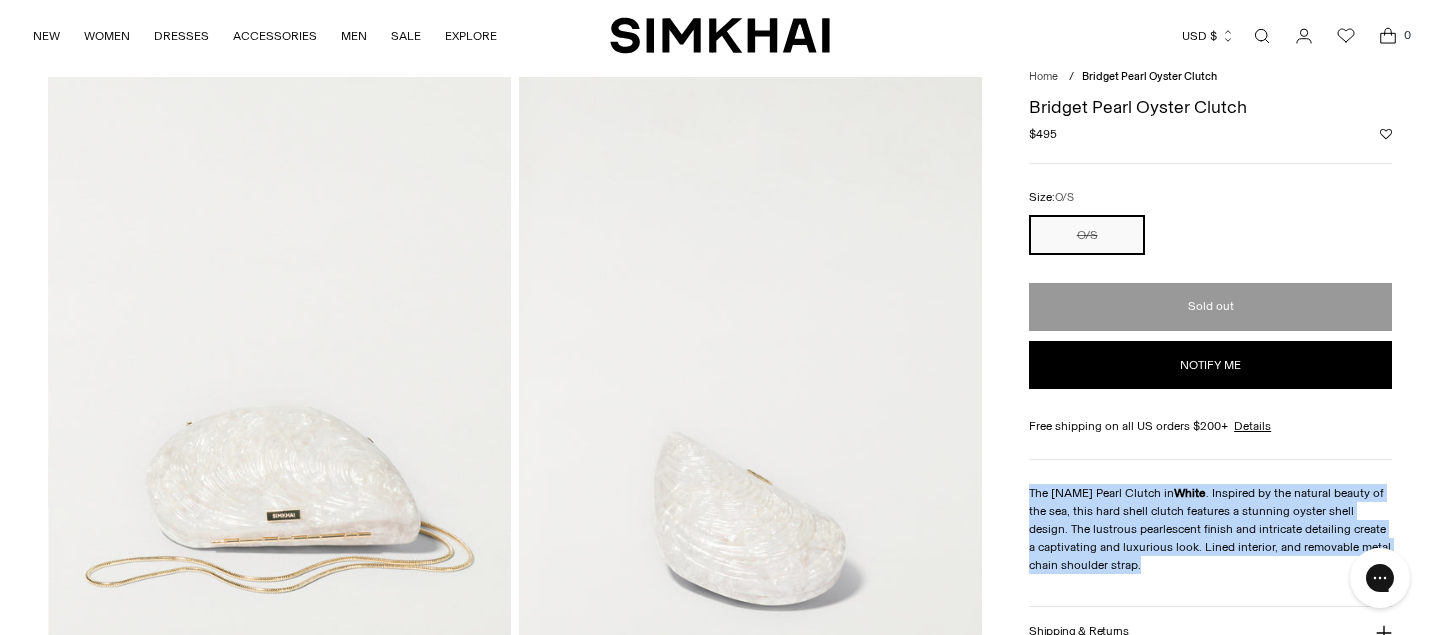 scroll, scrollTop: 0, scrollLeft: 0, axis: both 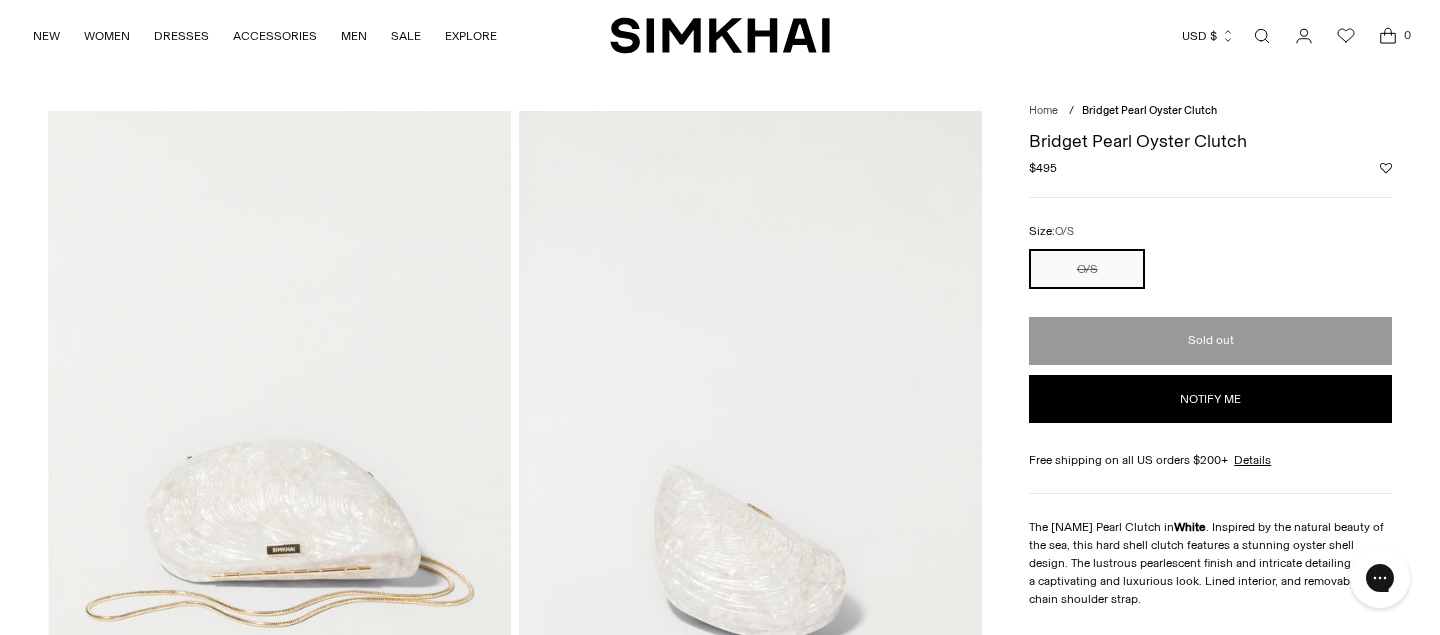 click on "Bridget Pearl Oyster Clutch" at bounding box center [1210, 141] 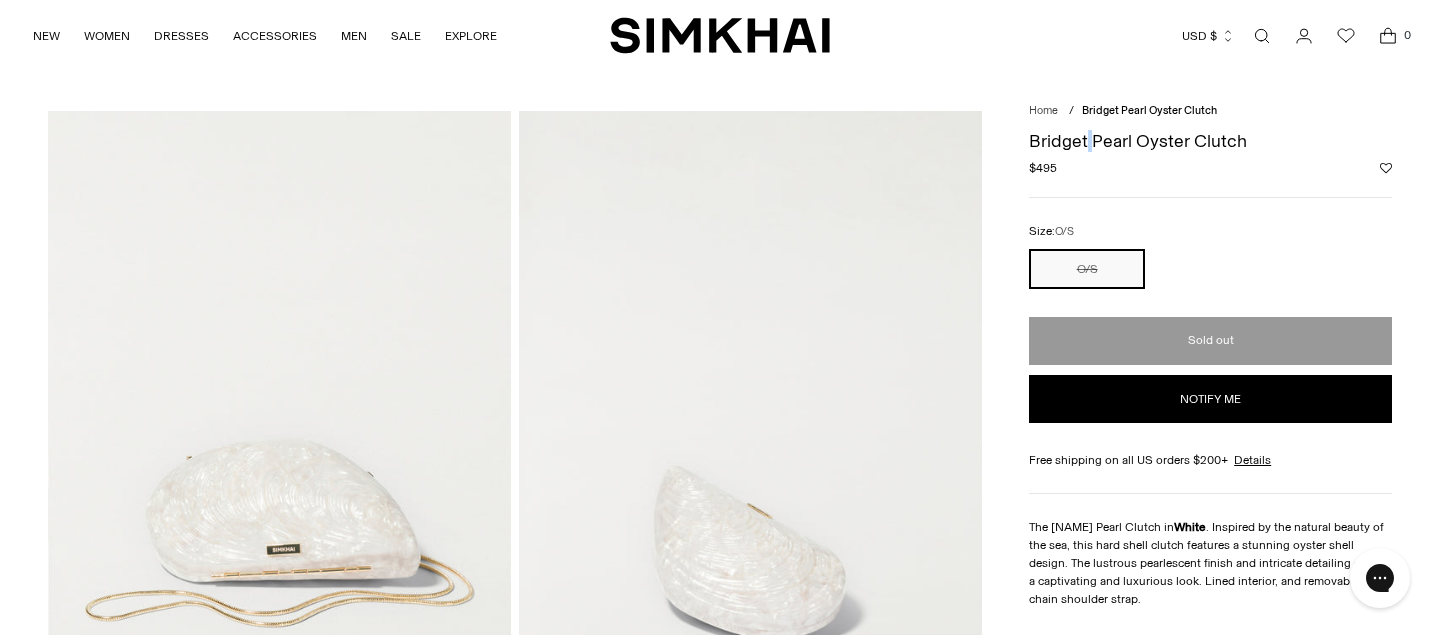 click on "Bridget Pearl Oyster Clutch" at bounding box center [1210, 141] 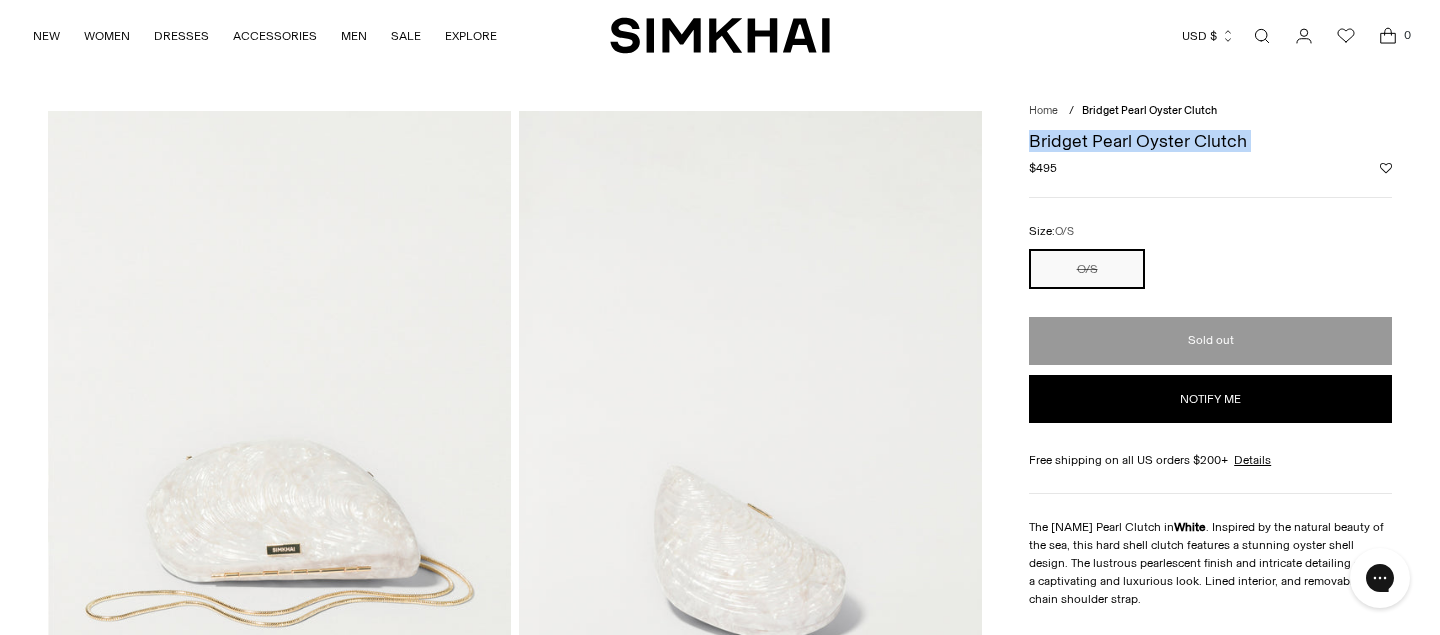 click on "Bridget Pearl Oyster Clutch" at bounding box center (1210, 141) 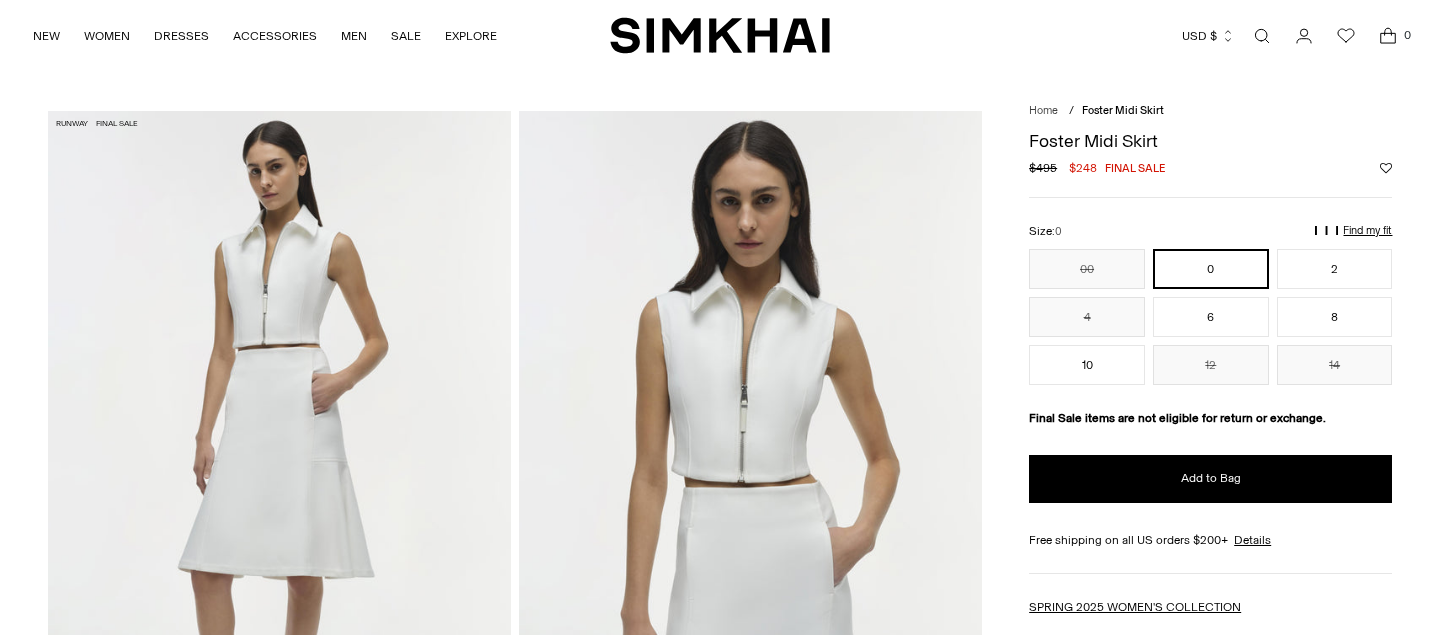 scroll, scrollTop: 1717, scrollLeft: 0, axis: vertical 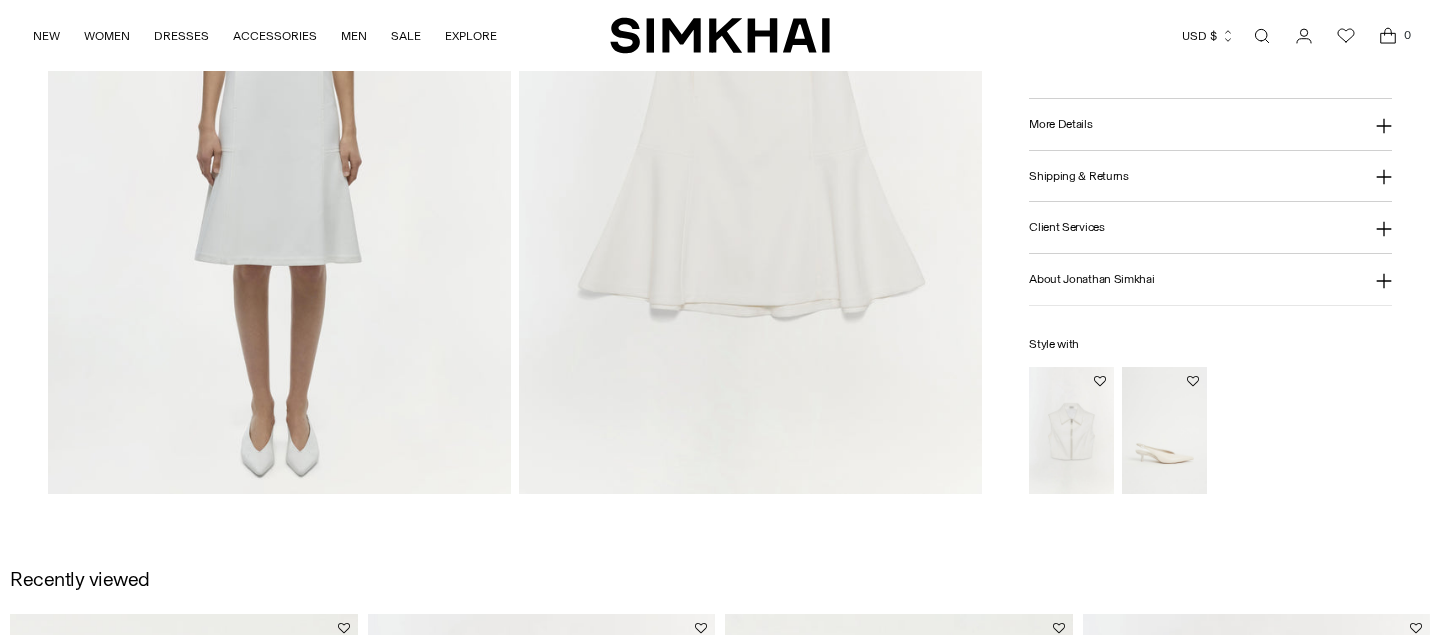 click on "More Details" at bounding box center [1210, 124] 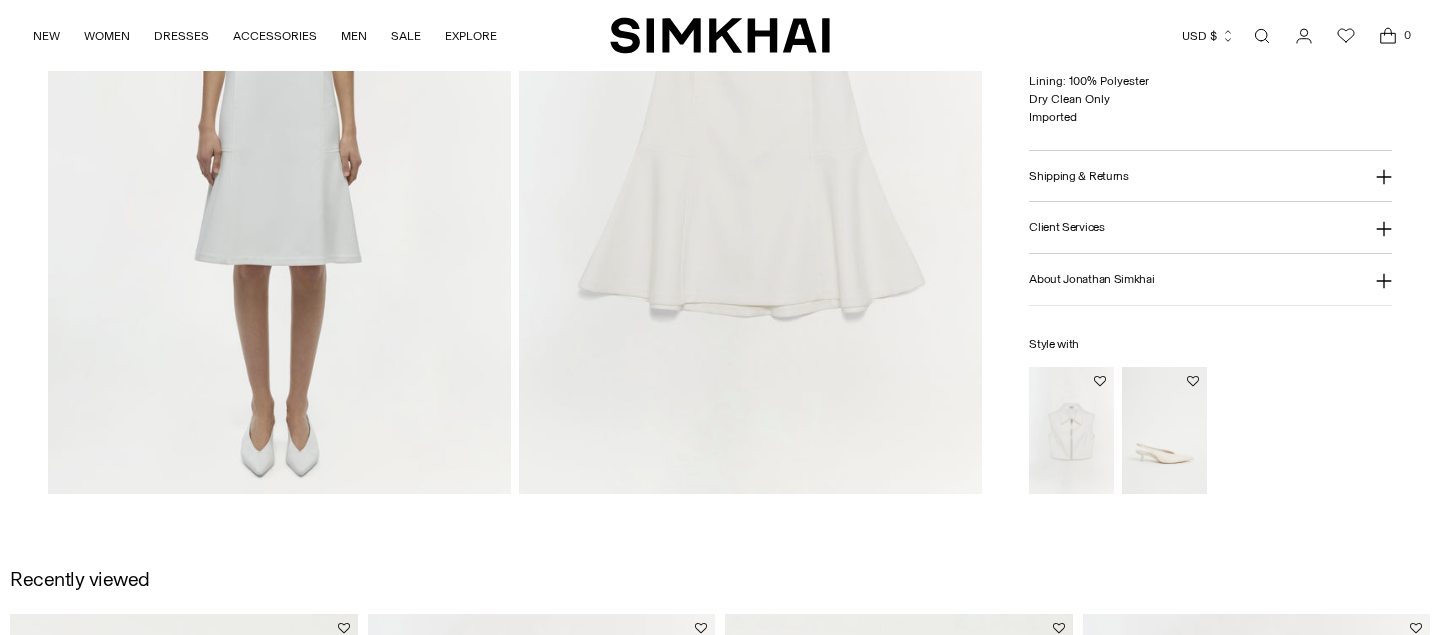 scroll, scrollTop: 1717, scrollLeft: 0, axis: vertical 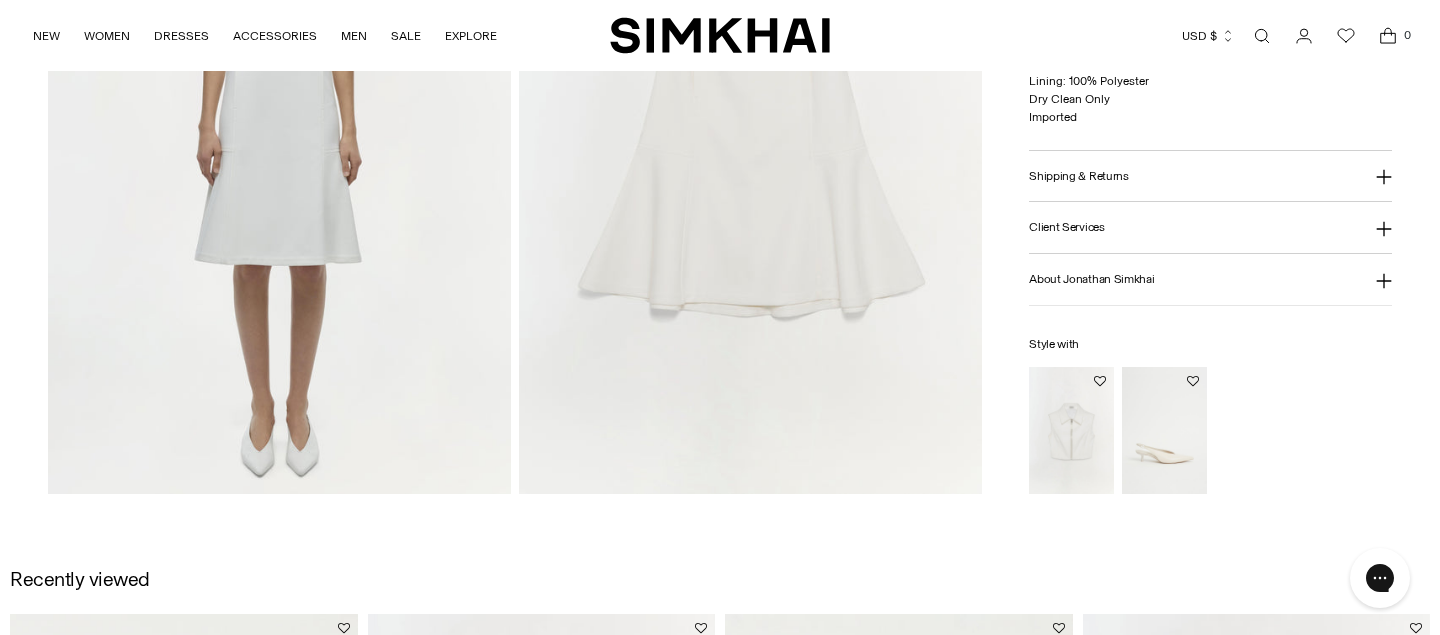 click on "Home
/
Foster Midi Skirt
Foster Midi Skirt
Regular price
$495
$248
Final sale
Unit price
/ per
Runway
Final Sale" at bounding box center (720, -556) 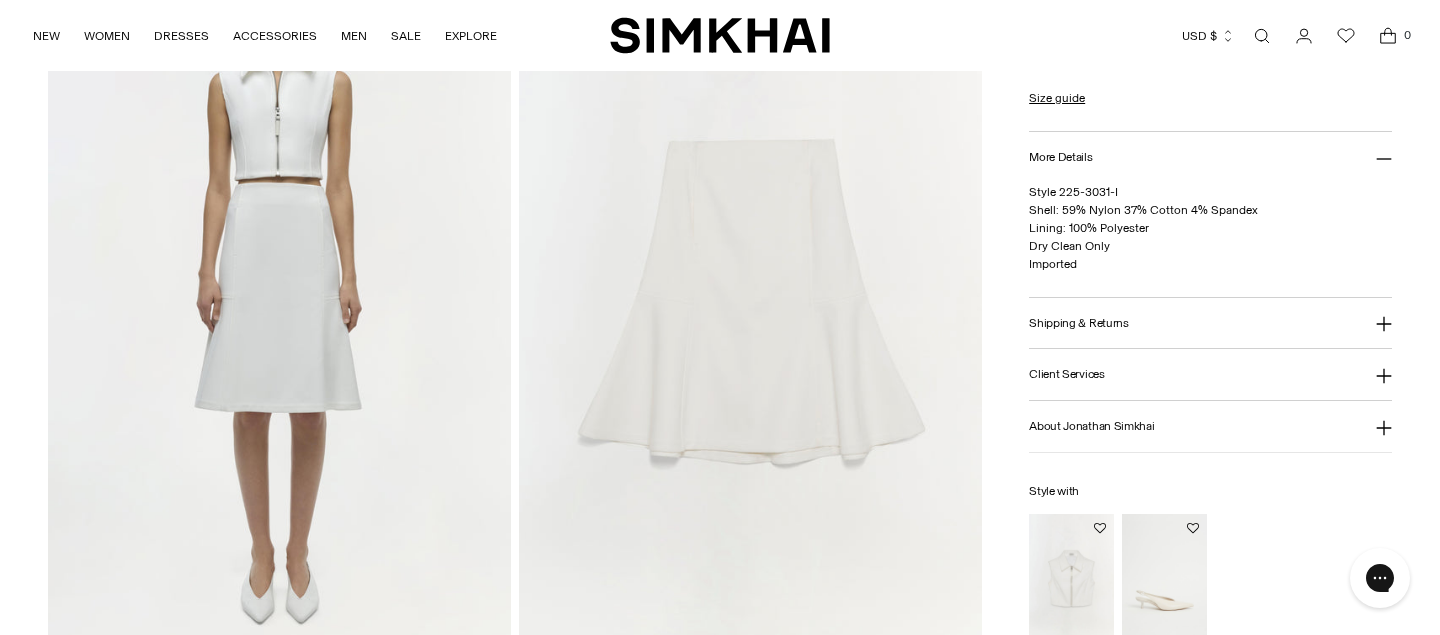 scroll, scrollTop: 1546, scrollLeft: 0, axis: vertical 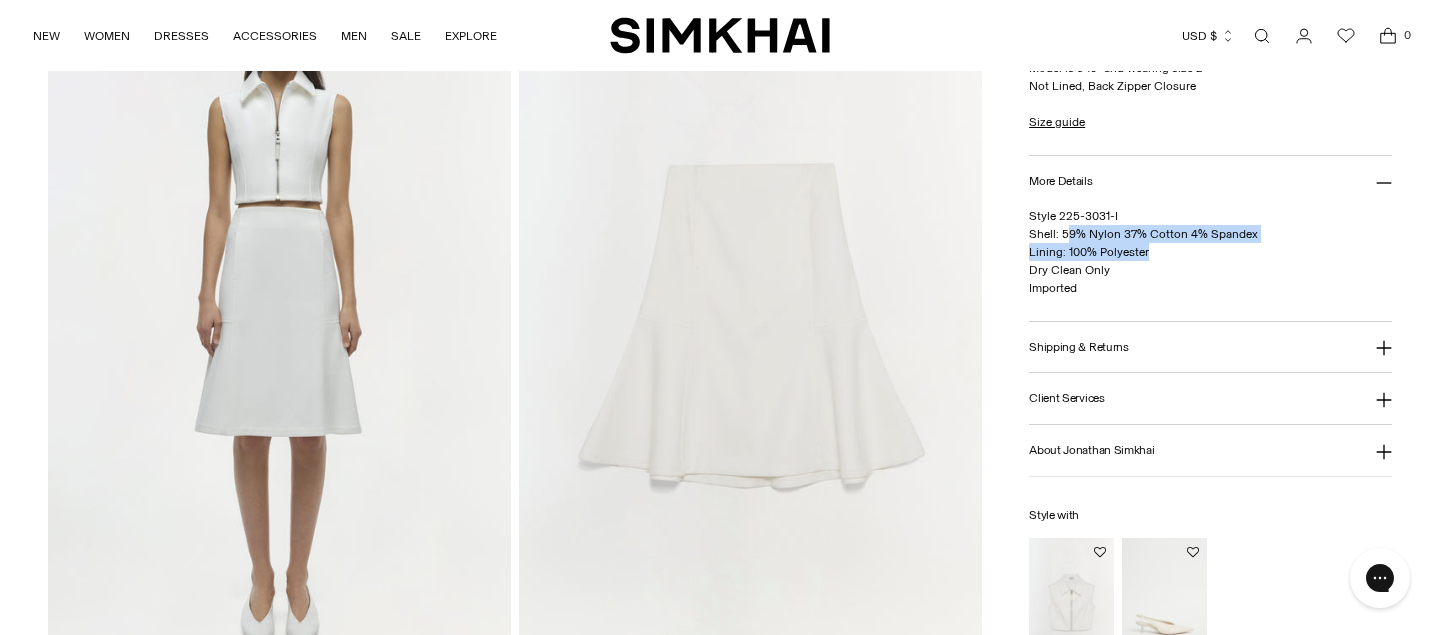 drag, startPoint x: 1165, startPoint y: 256, endPoint x: 1065, endPoint y: 231, distance: 103.077644 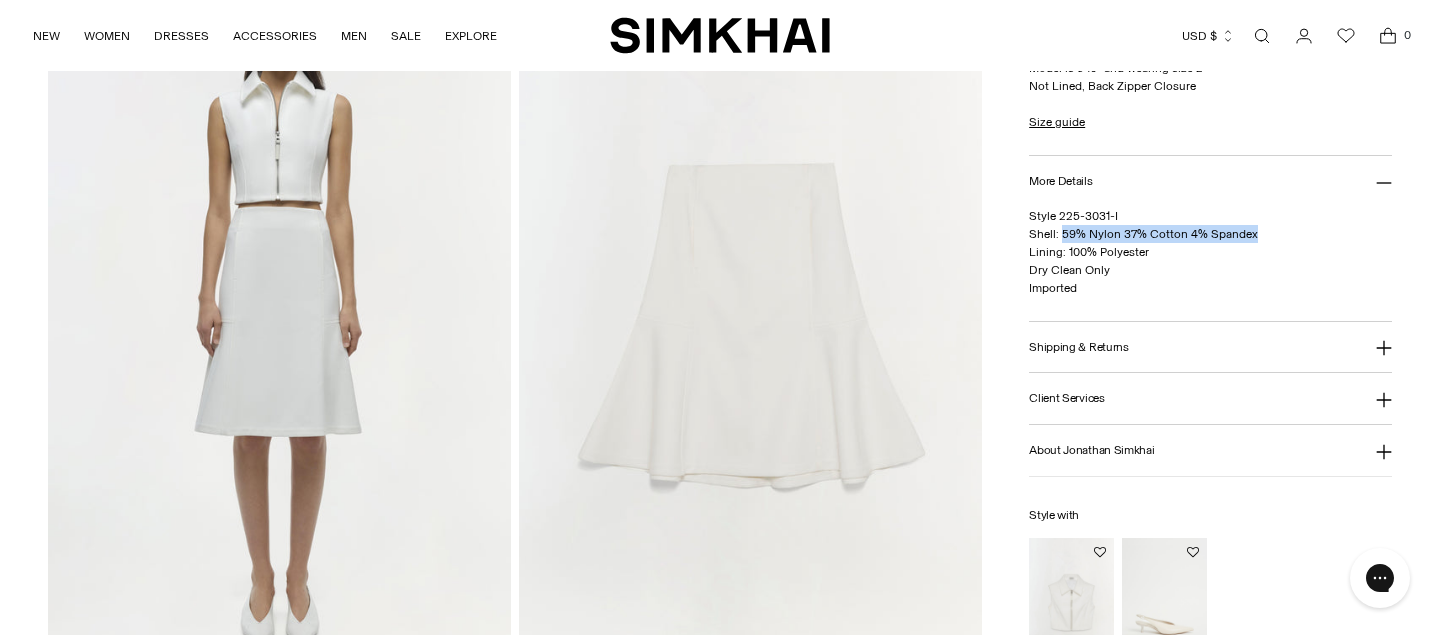 drag, startPoint x: 1268, startPoint y: 229, endPoint x: 1062, endPoint y: 229, distance: 206 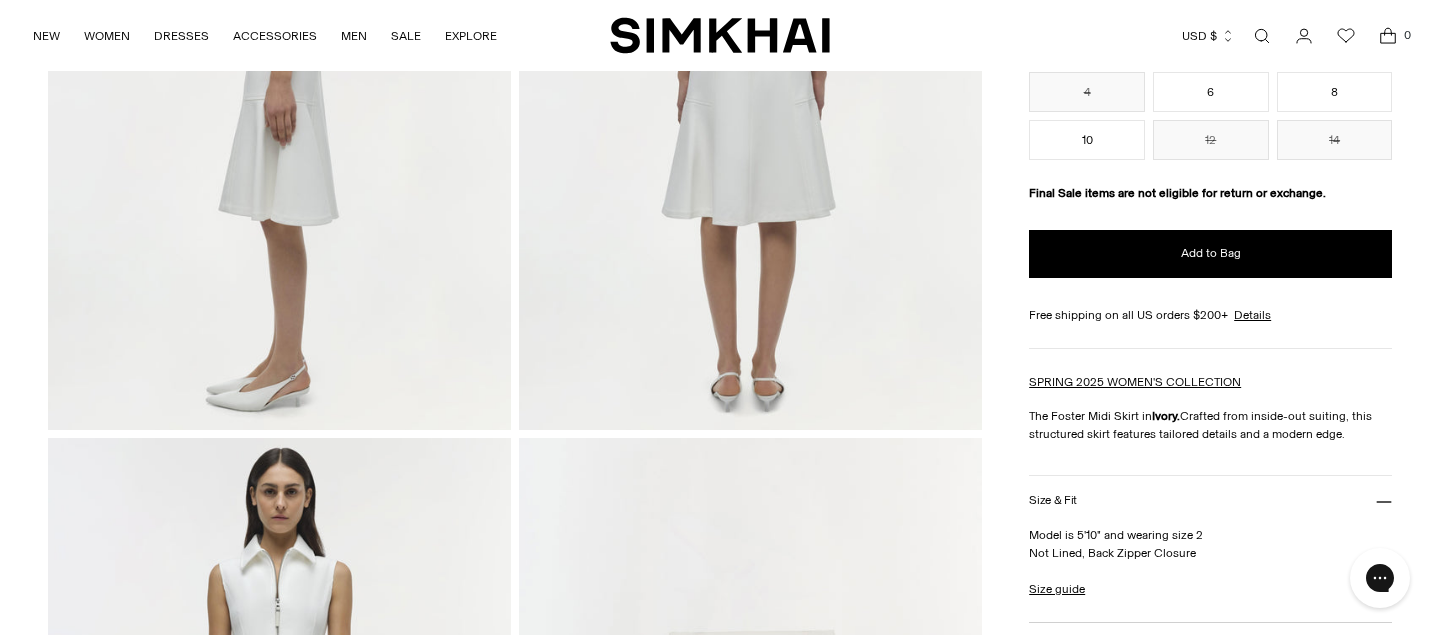 scroll, scrollTop: 1062, scrollLeft: 0, axis: vertical 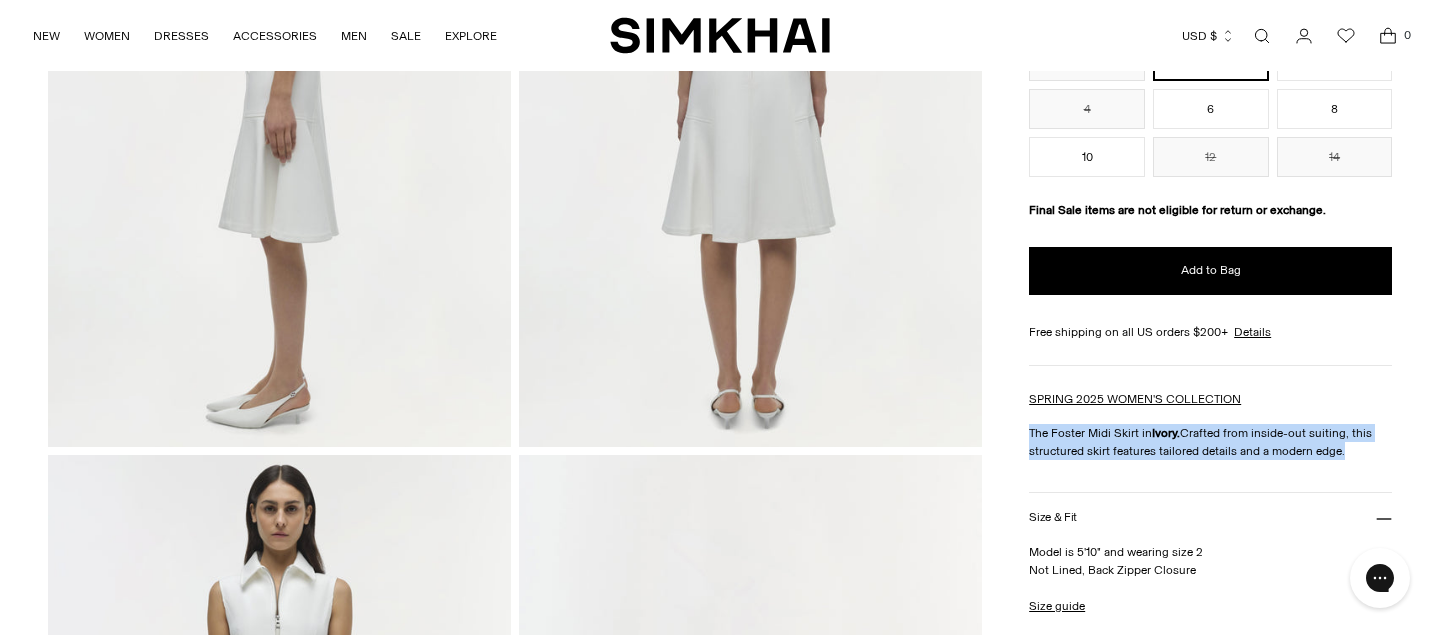 drag, startPoint x: 1350, startPoint y: 449, endPoint x: 1031, endPoint y: 430, distance: 319.56534 